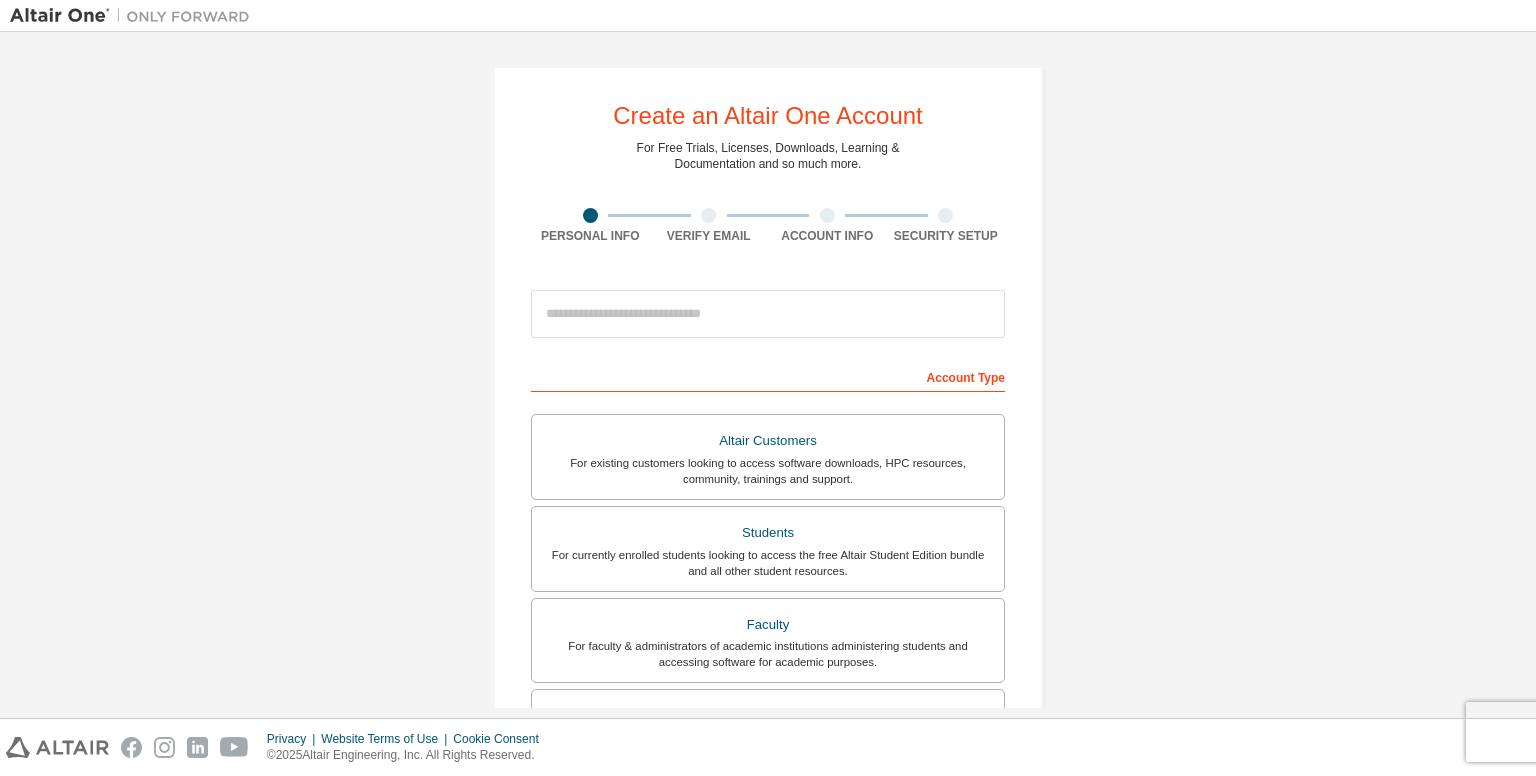 scroll, scrollTop: 0, scrollLeft: 0, axis: both 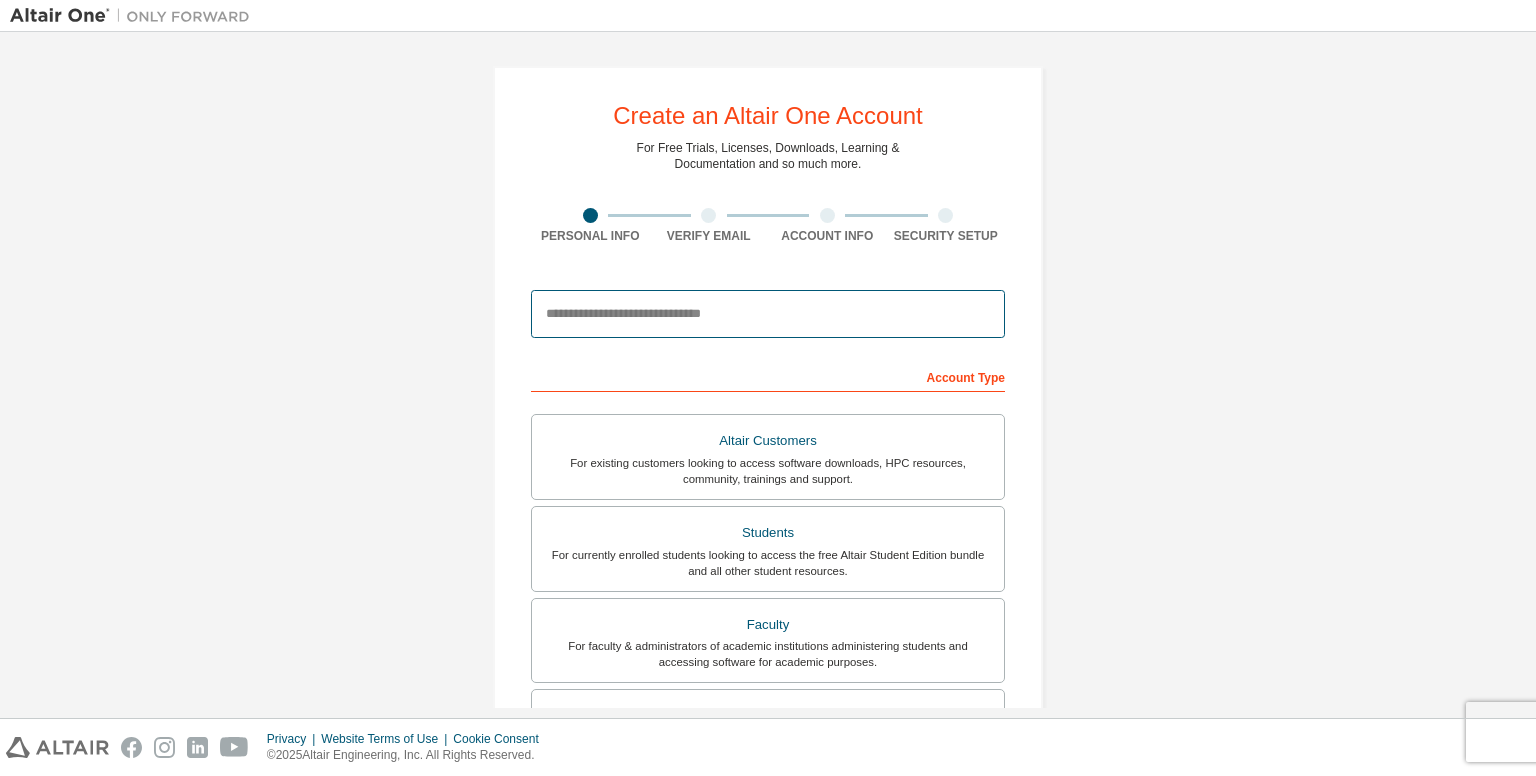 drag, startPoint x: 1522, startPoint y: 0, endPoint x: 800, endPoint y: 308, distance: 784.9509 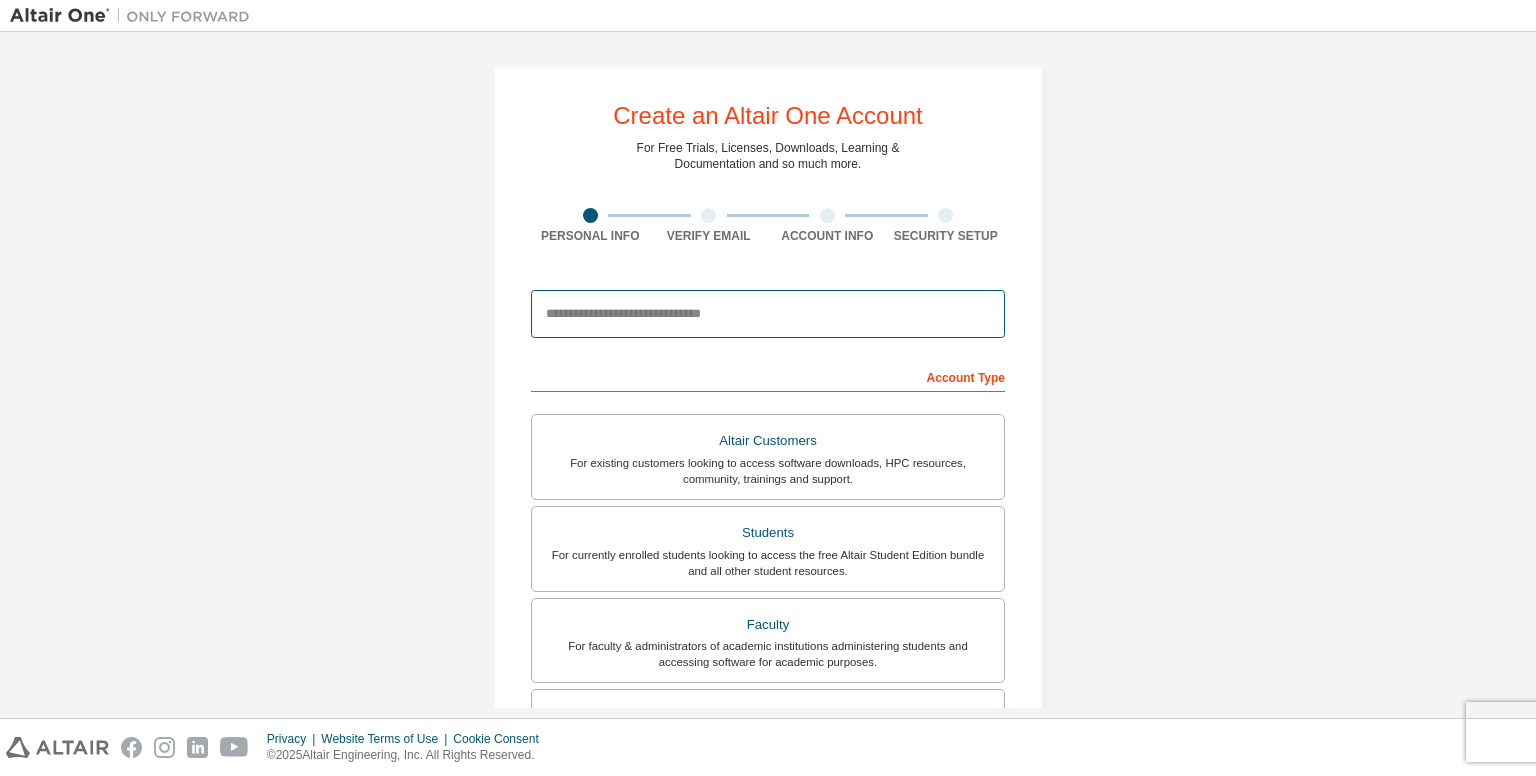type on "**********" 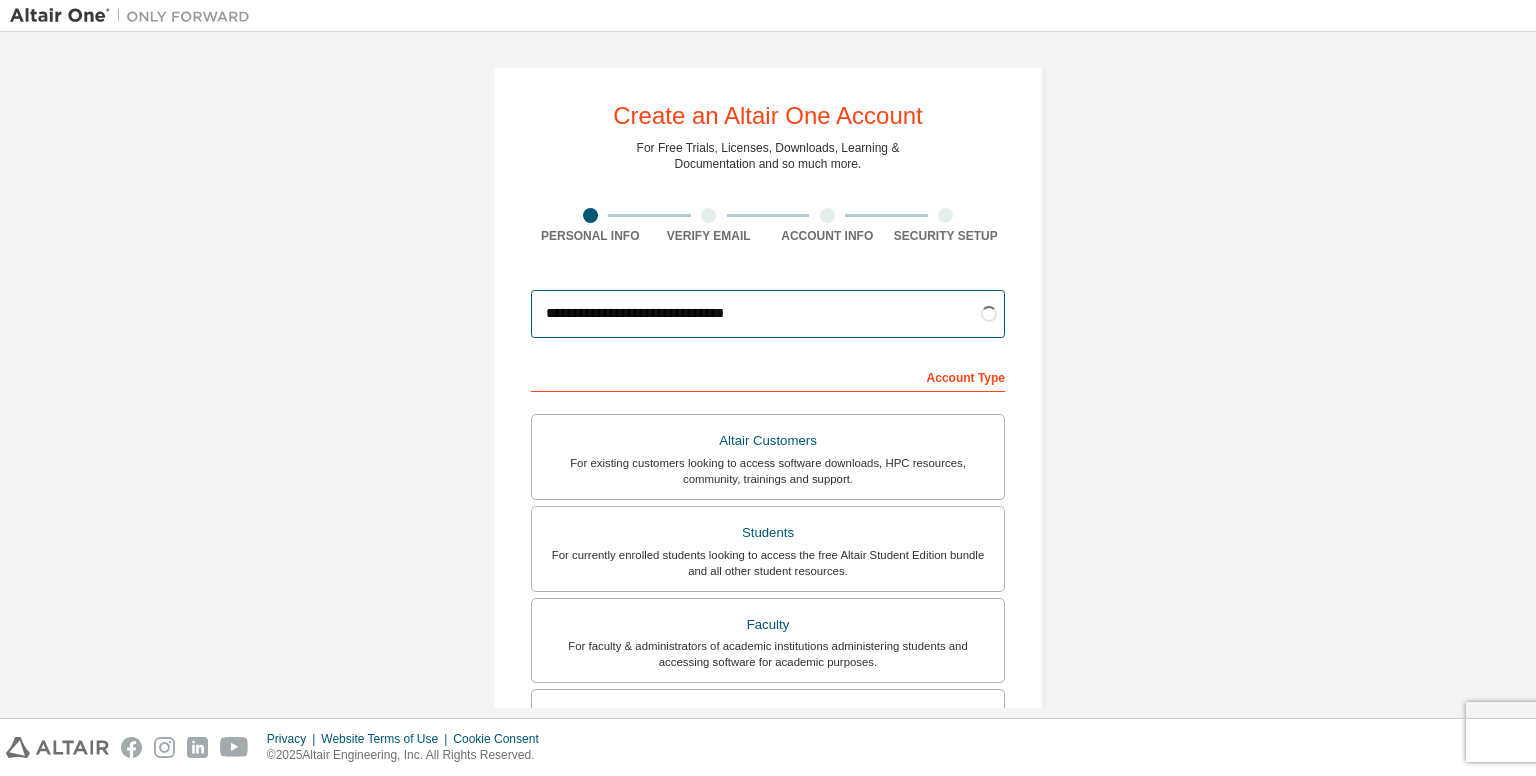 click on "**********" at bounding box center [768, 314] 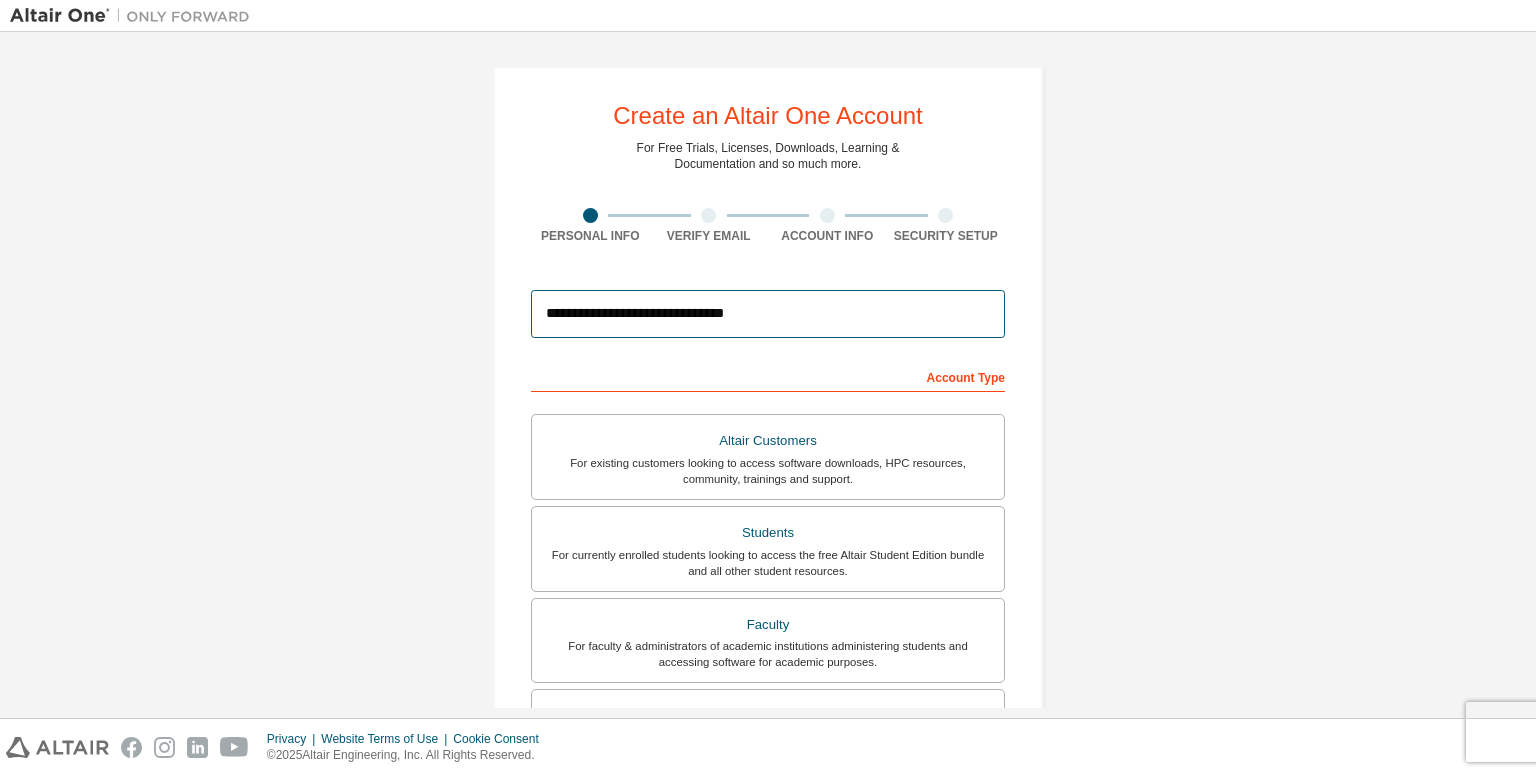 click on "**********" at bounding box center [768, 314] 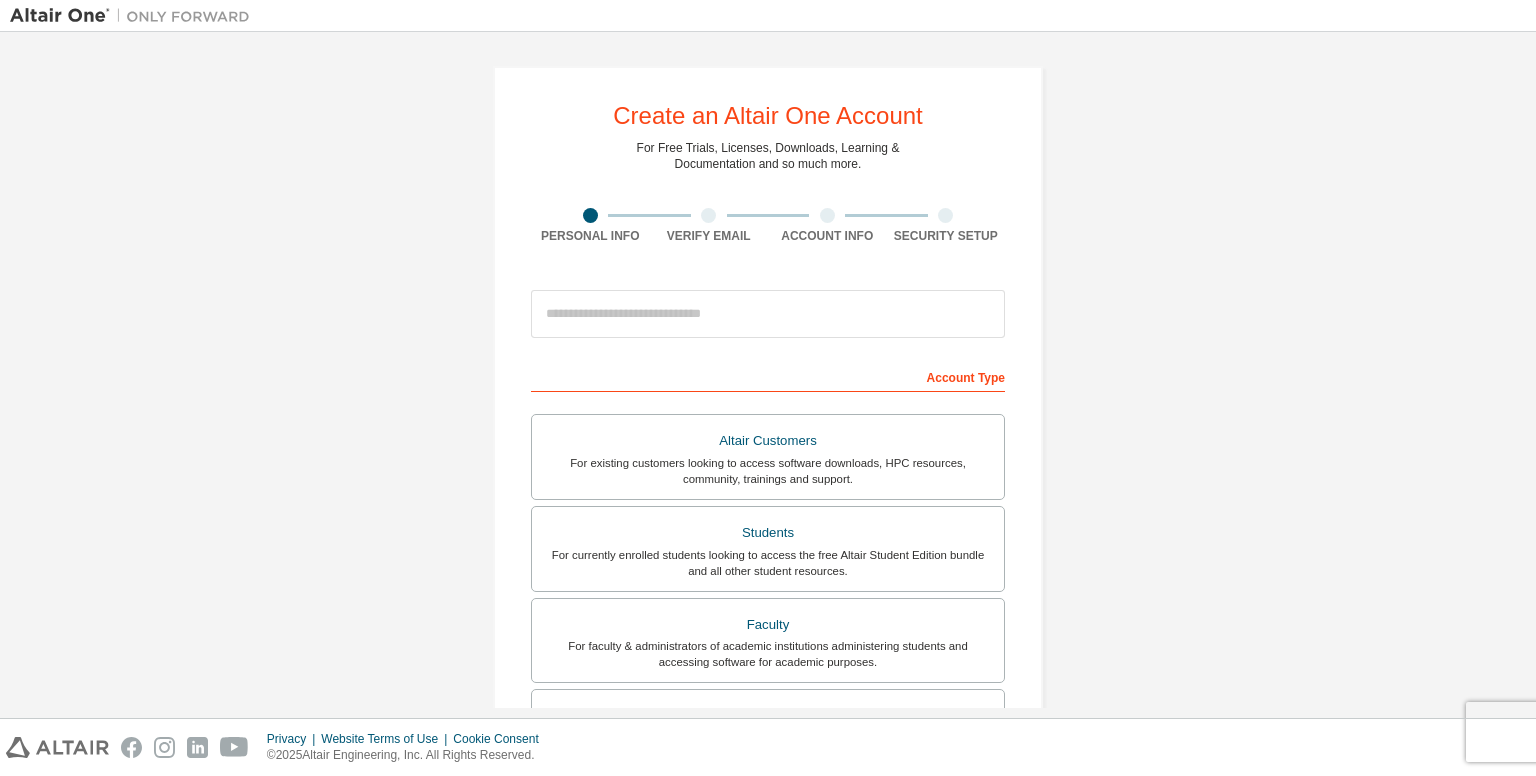 scroll, scrollTop: 0, scrollLeft: 0, axis: both 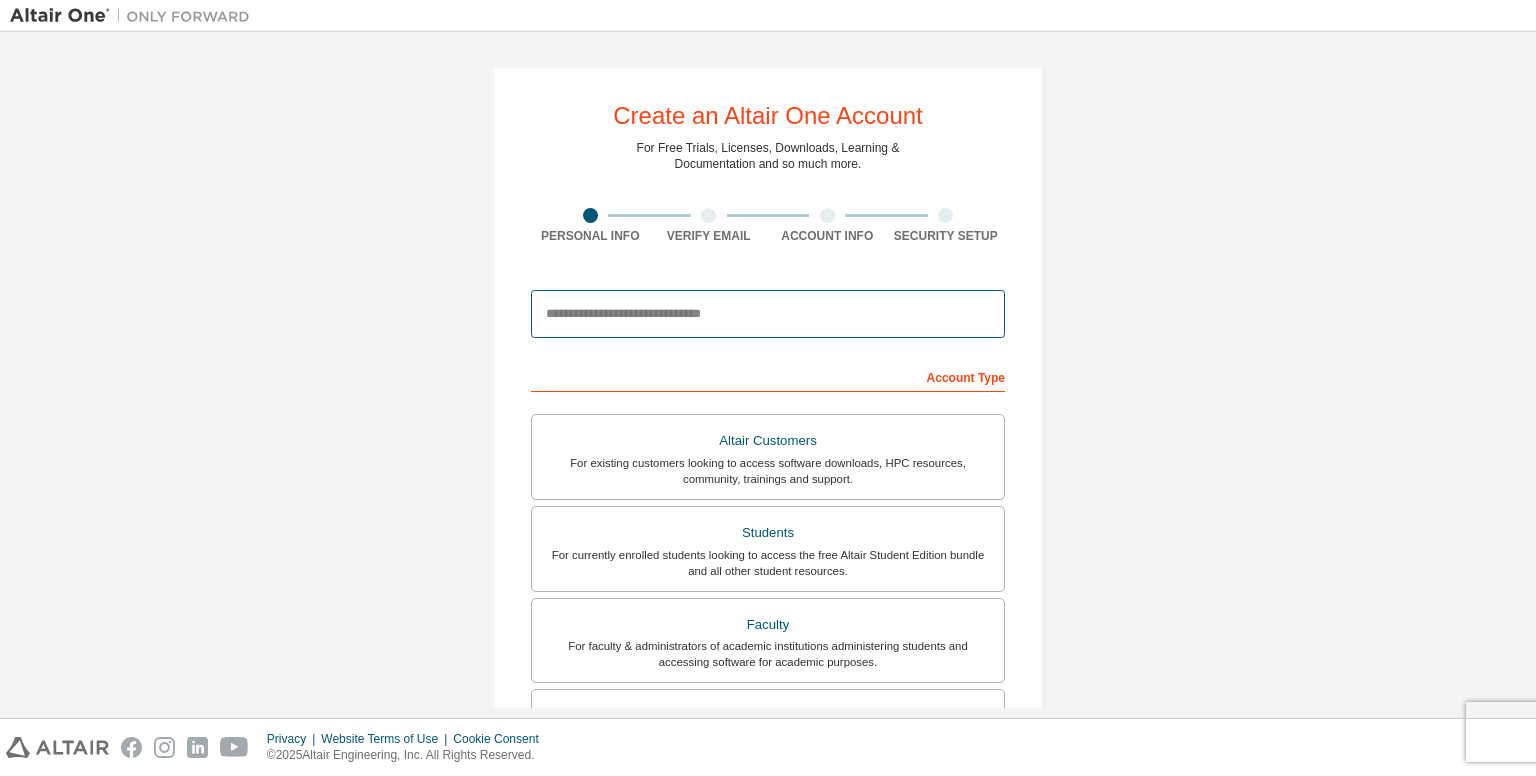 click at bounding box center [768, 314] 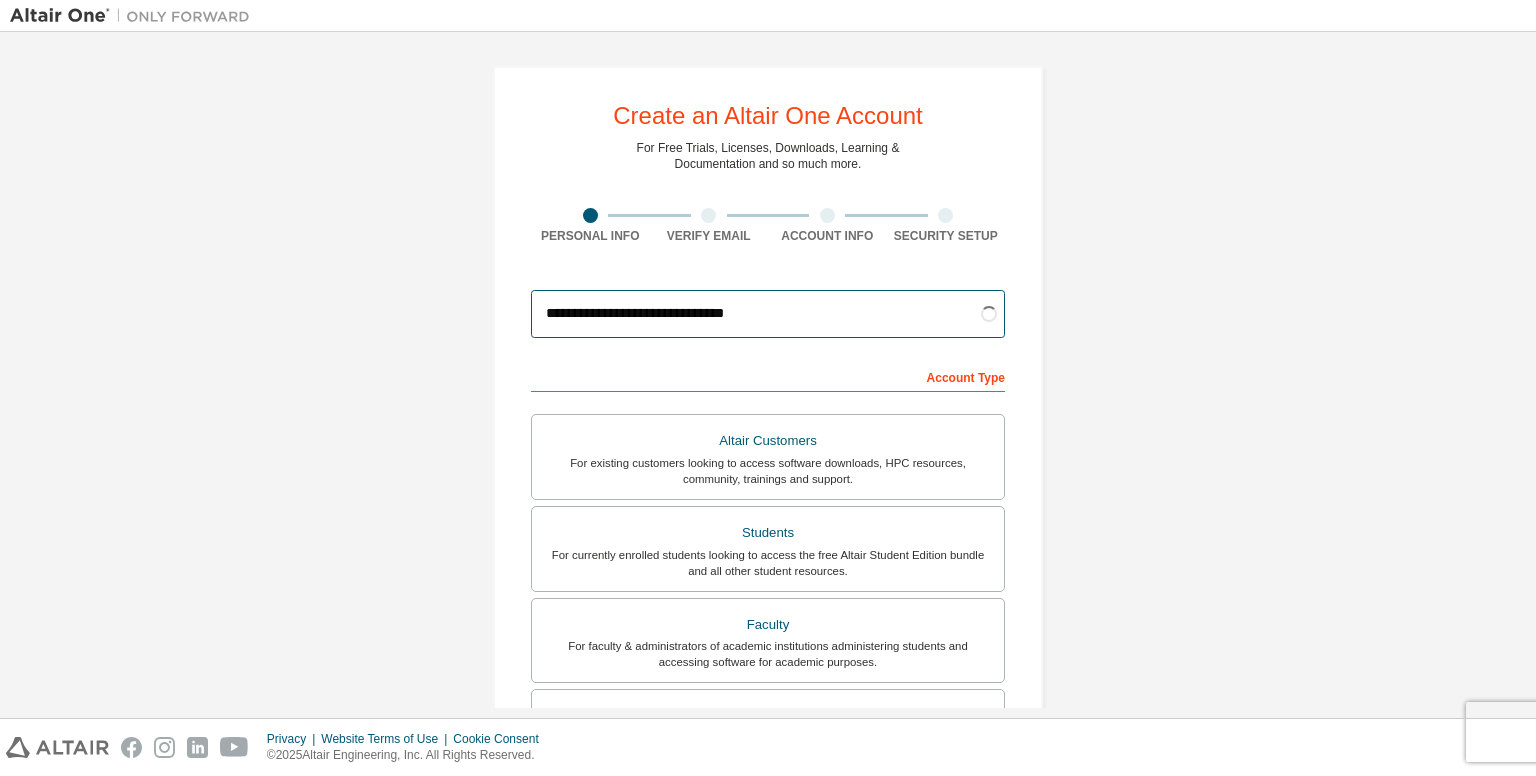 type on "**********" 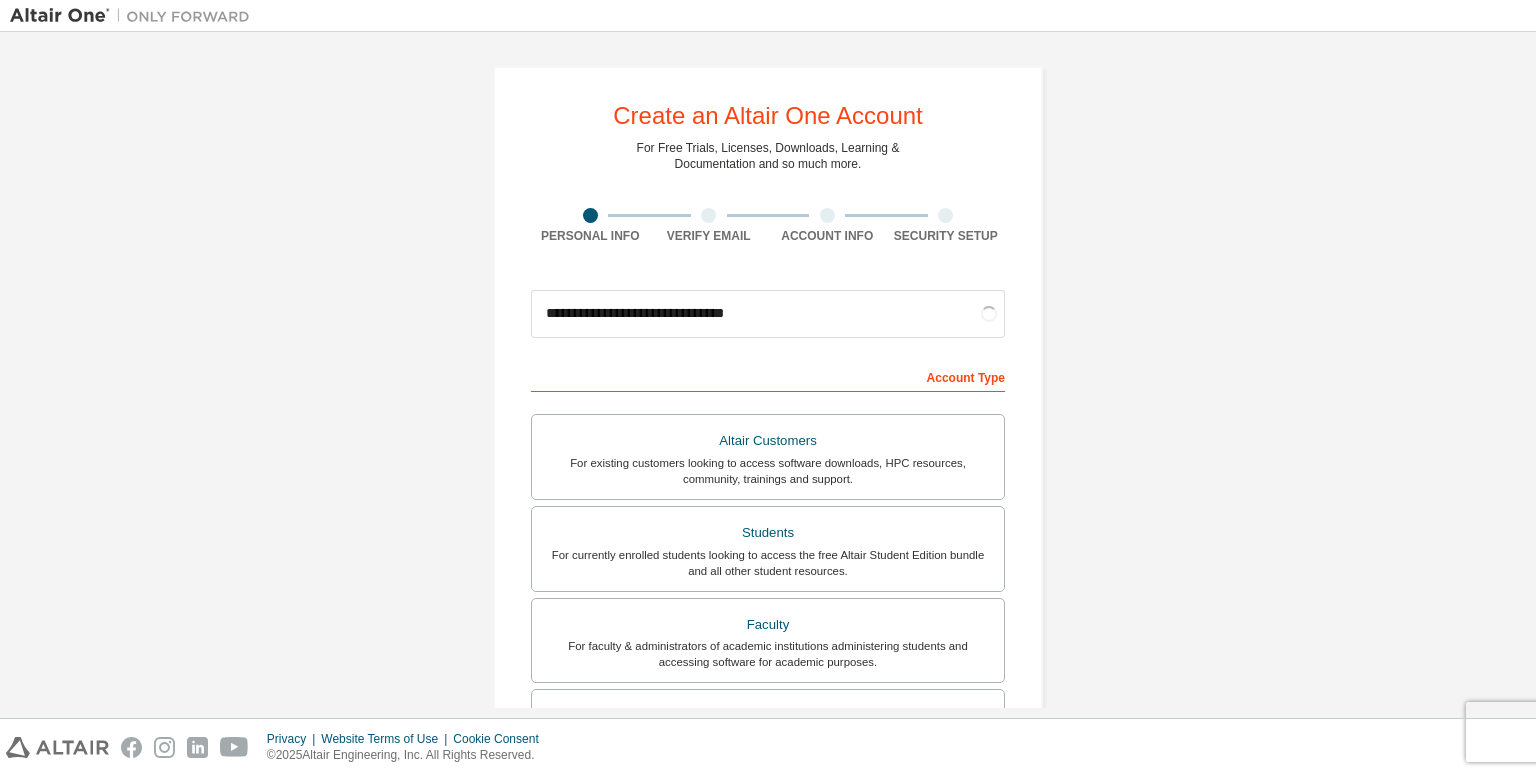 click on "**********" at bounding box center (768, 571) 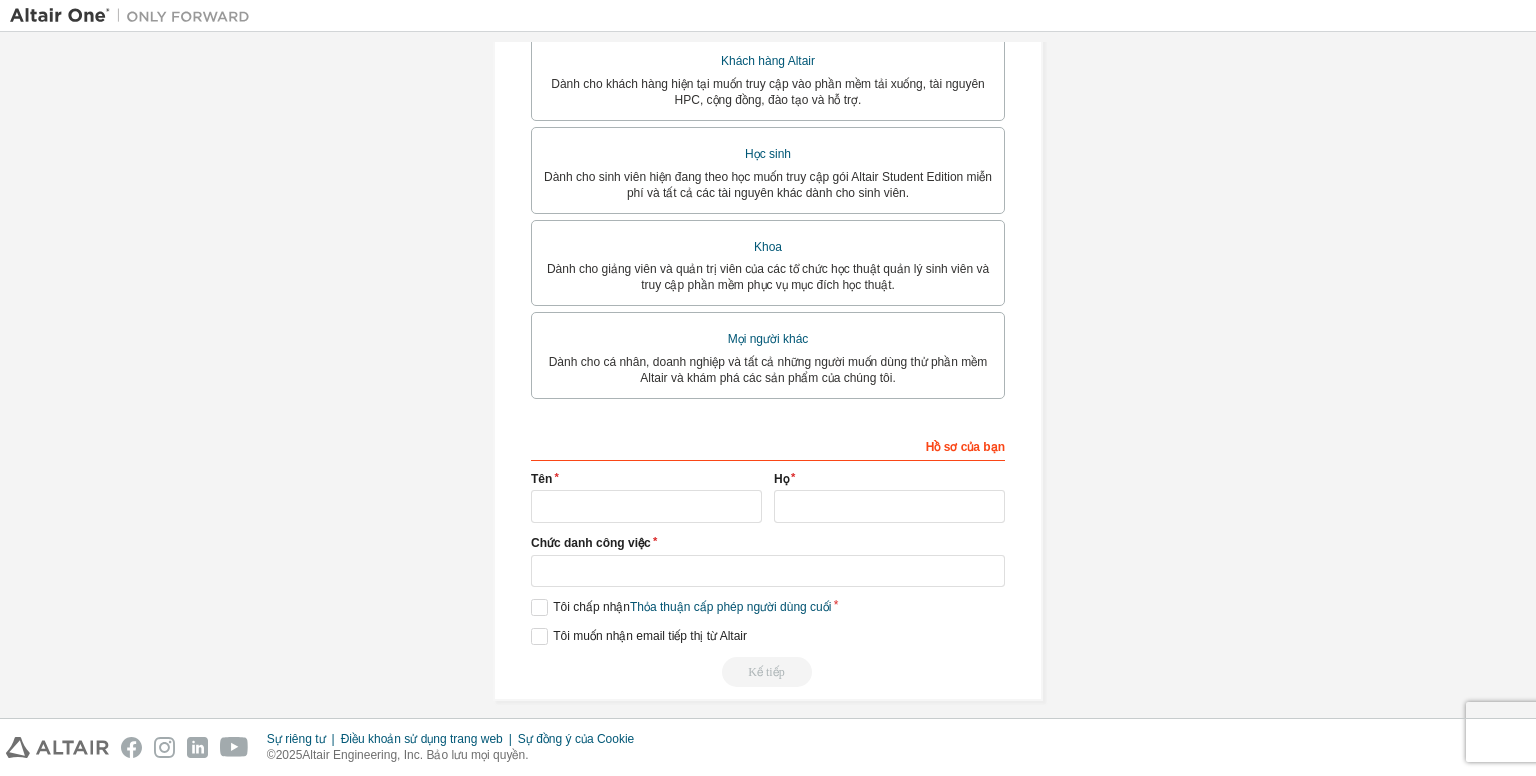 scroll, scrollTop: 100, scrollLeft: 0, axis: vertical 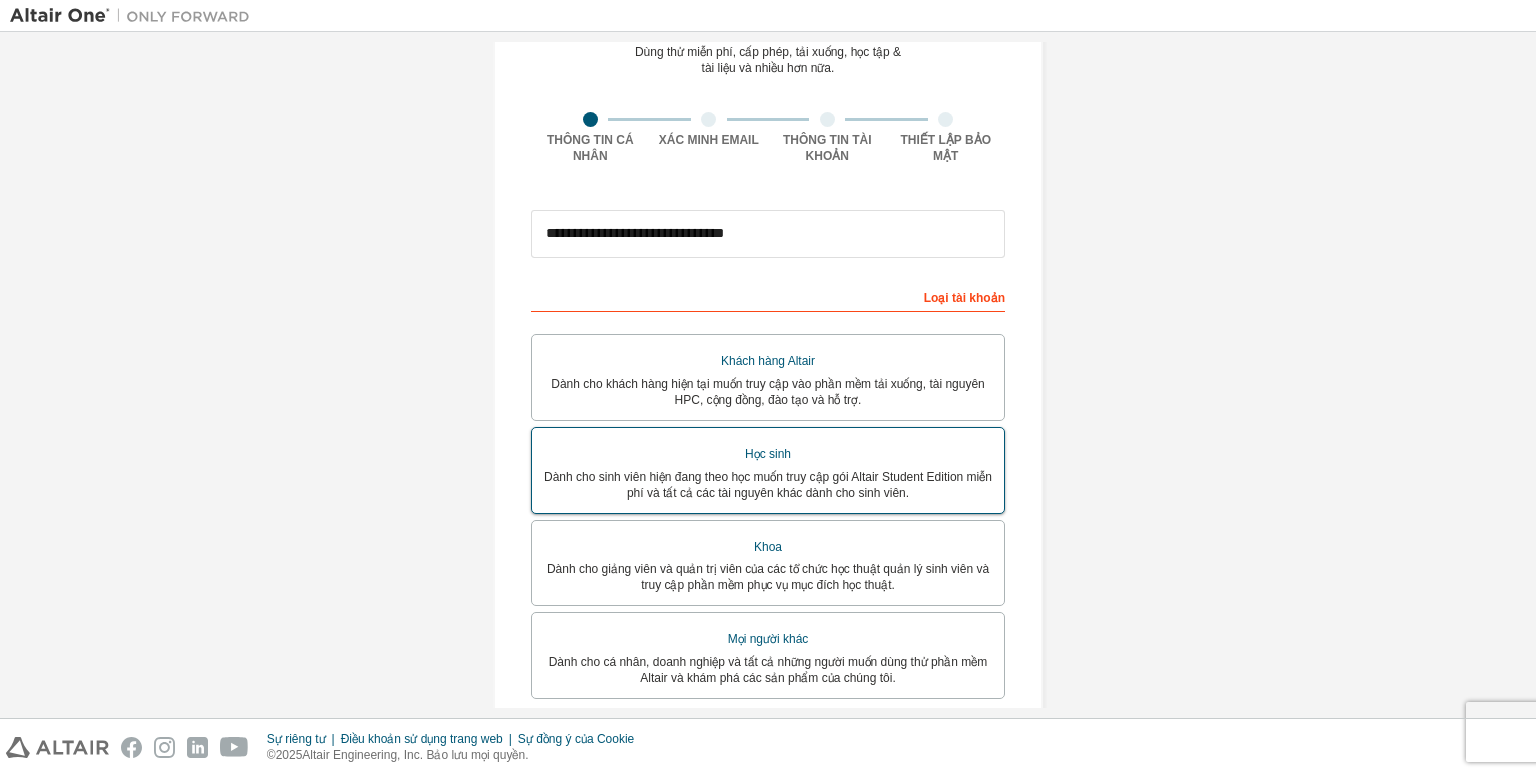 click on "Dành cho sinh viên hiện đang theo học muốn truy cập gói Altair Student Edition miễn phí và tất cả các tài nguyên khác dành cho sinh viên." at bounding box center (768, 485) 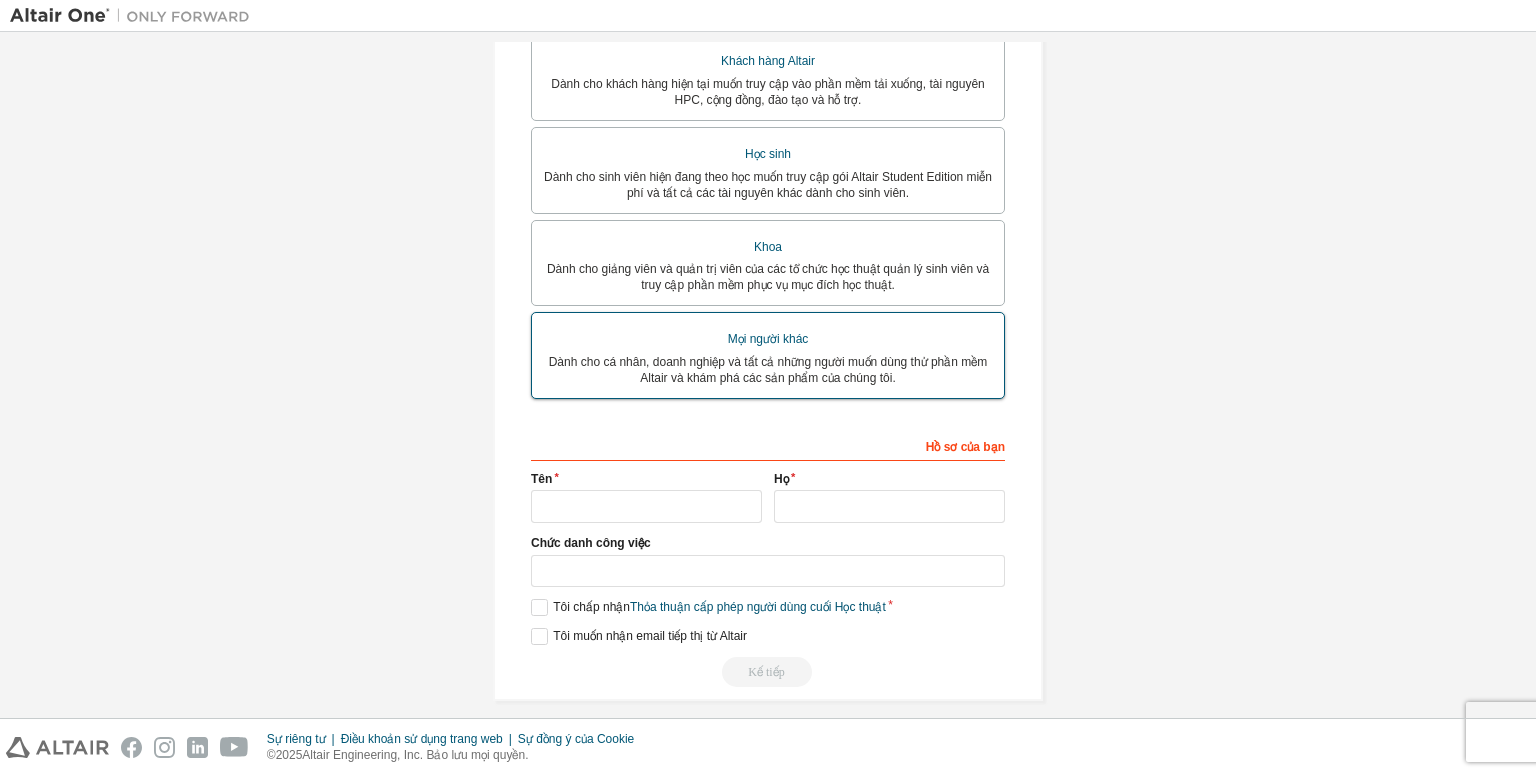 scroll, scrollTop: 419, scrollLeft: 0, axis: vertical 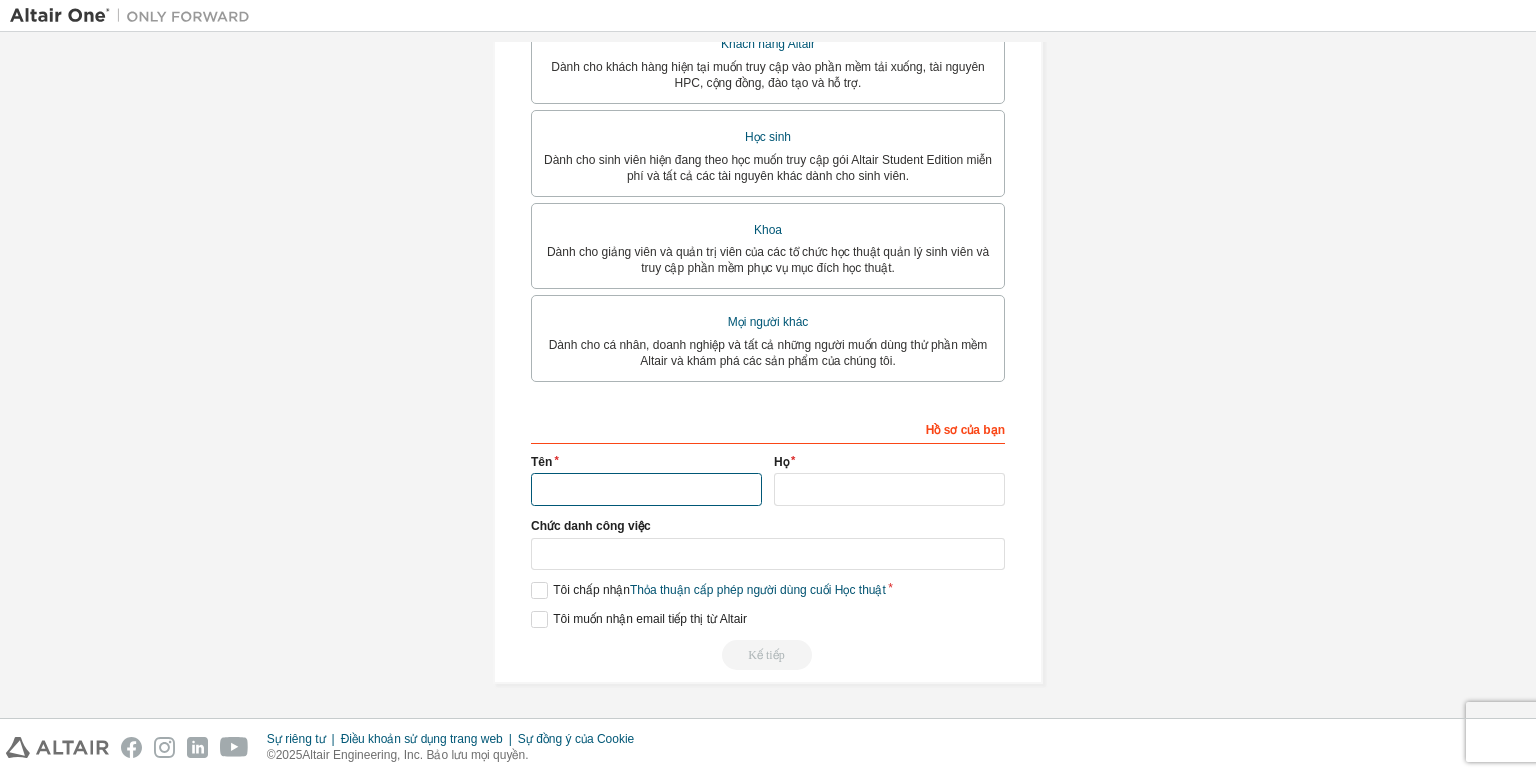 click at bounding box center [646, 489] 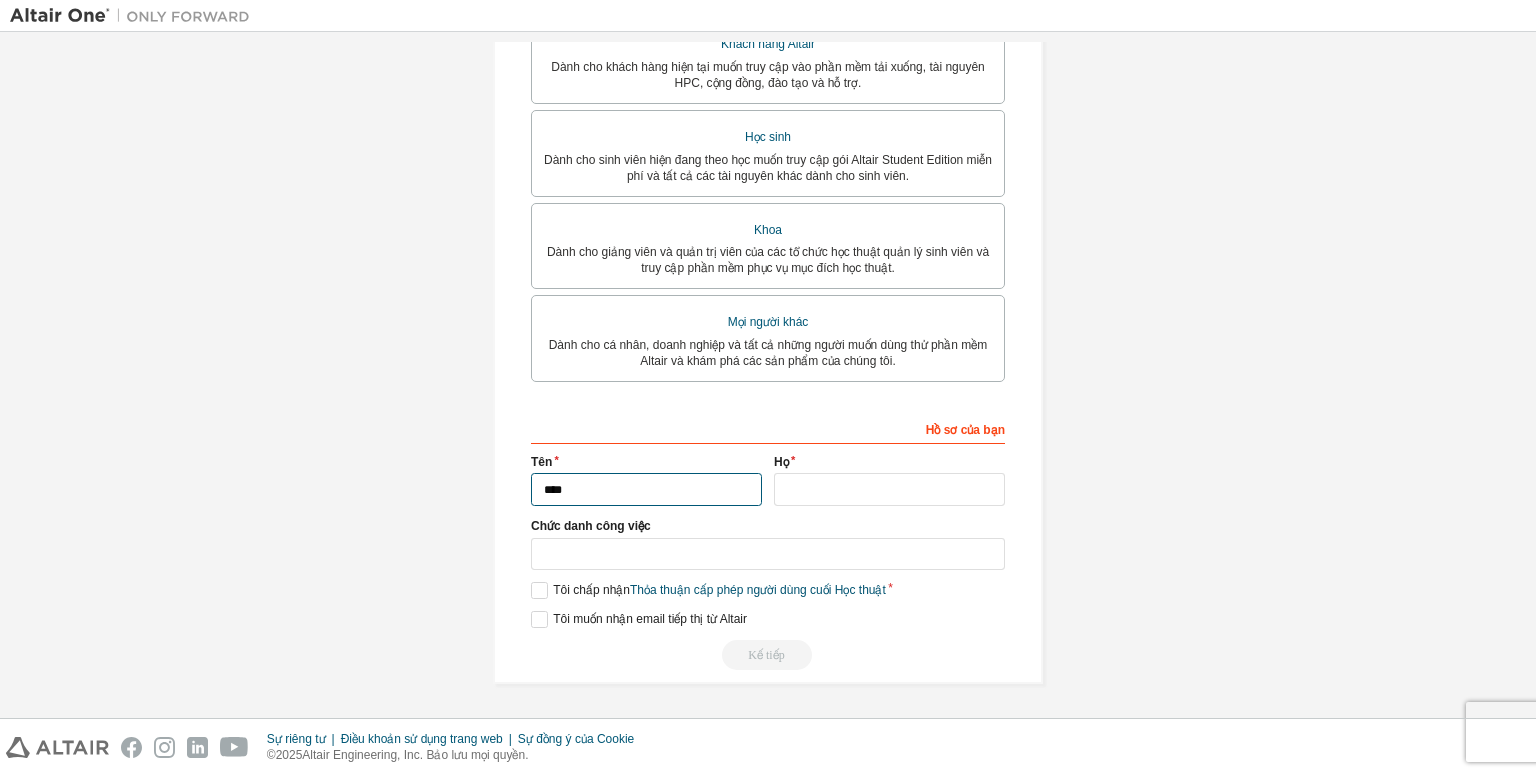 type on "****" 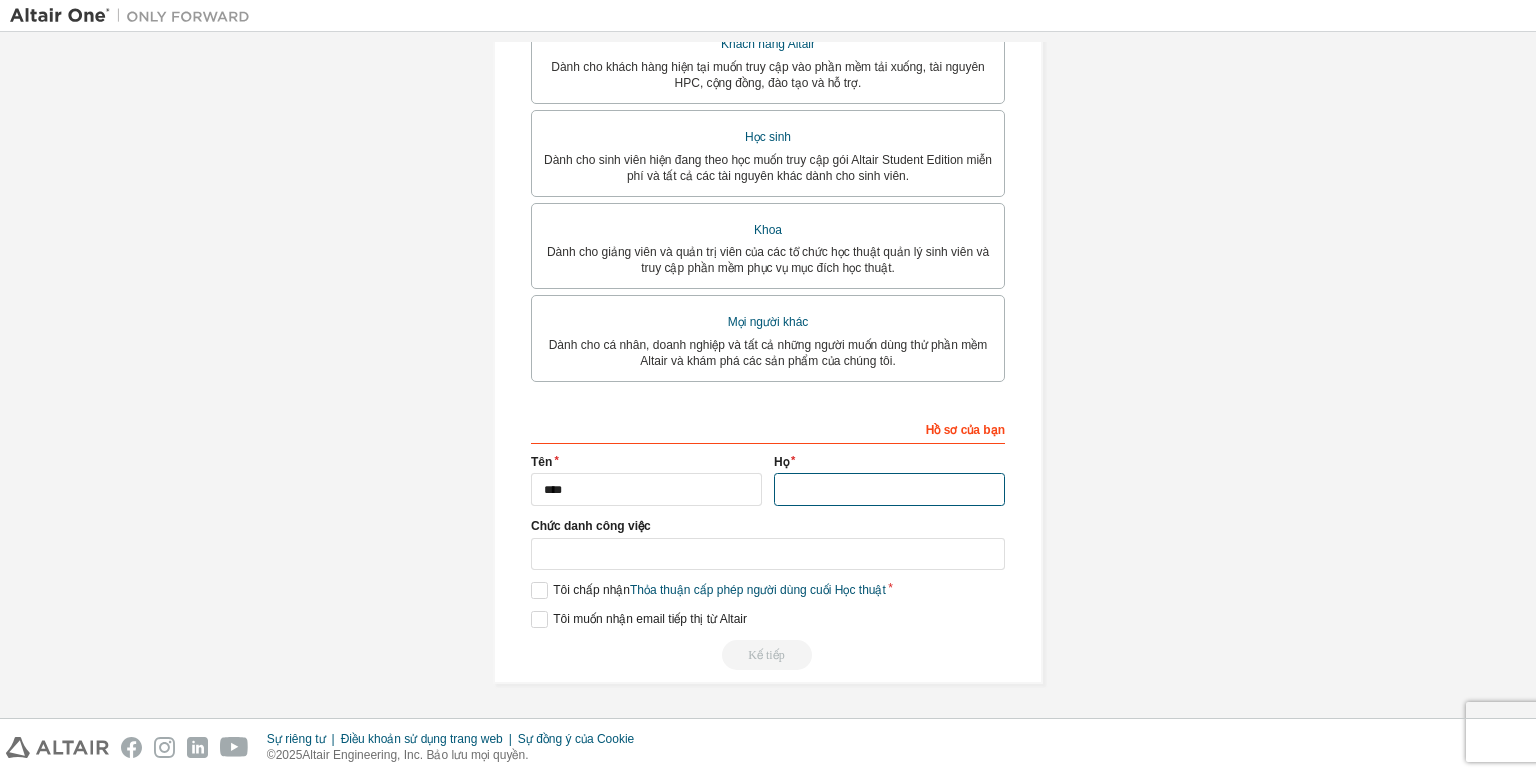 click at bounding box center (889, 489) 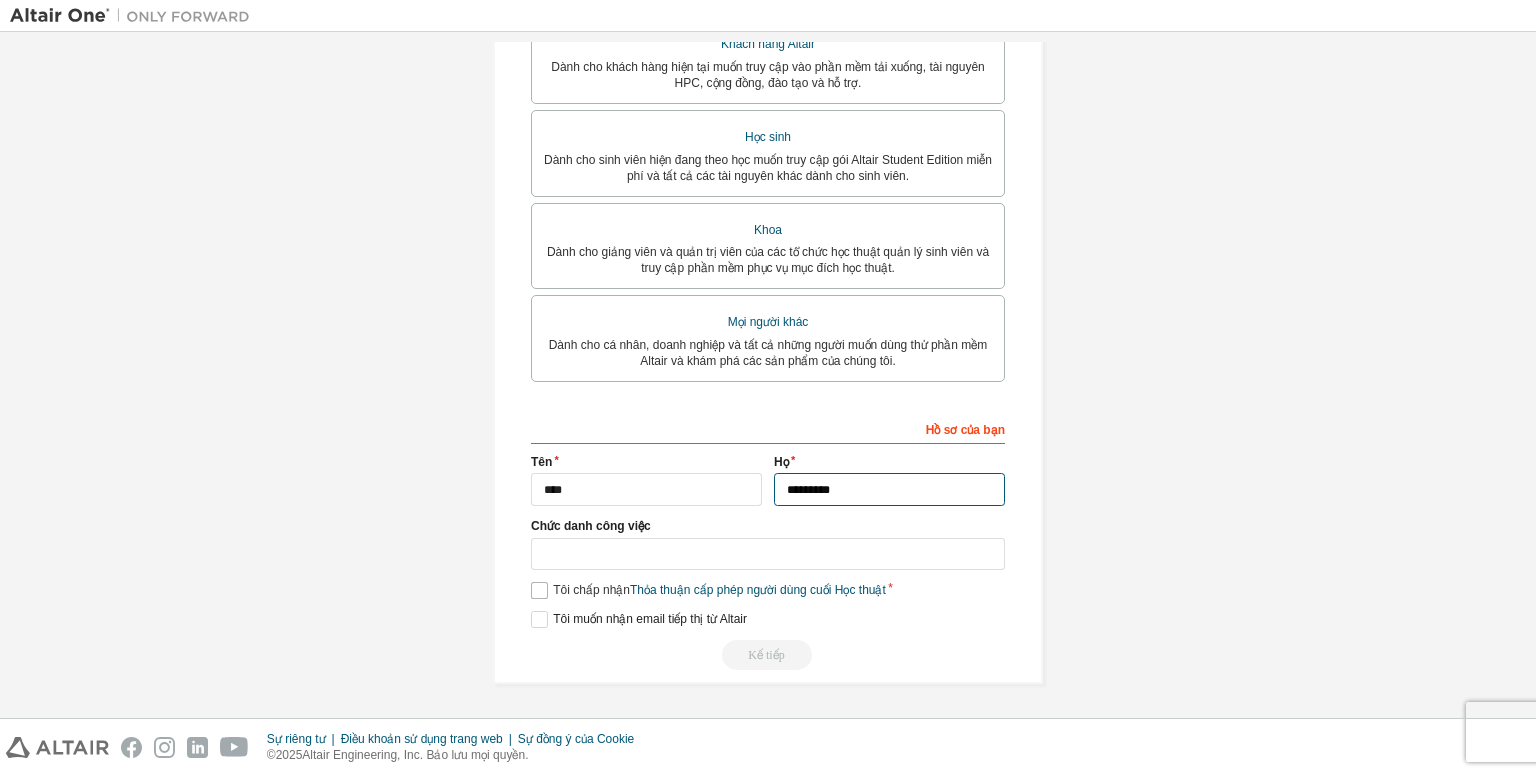 type on "*********" 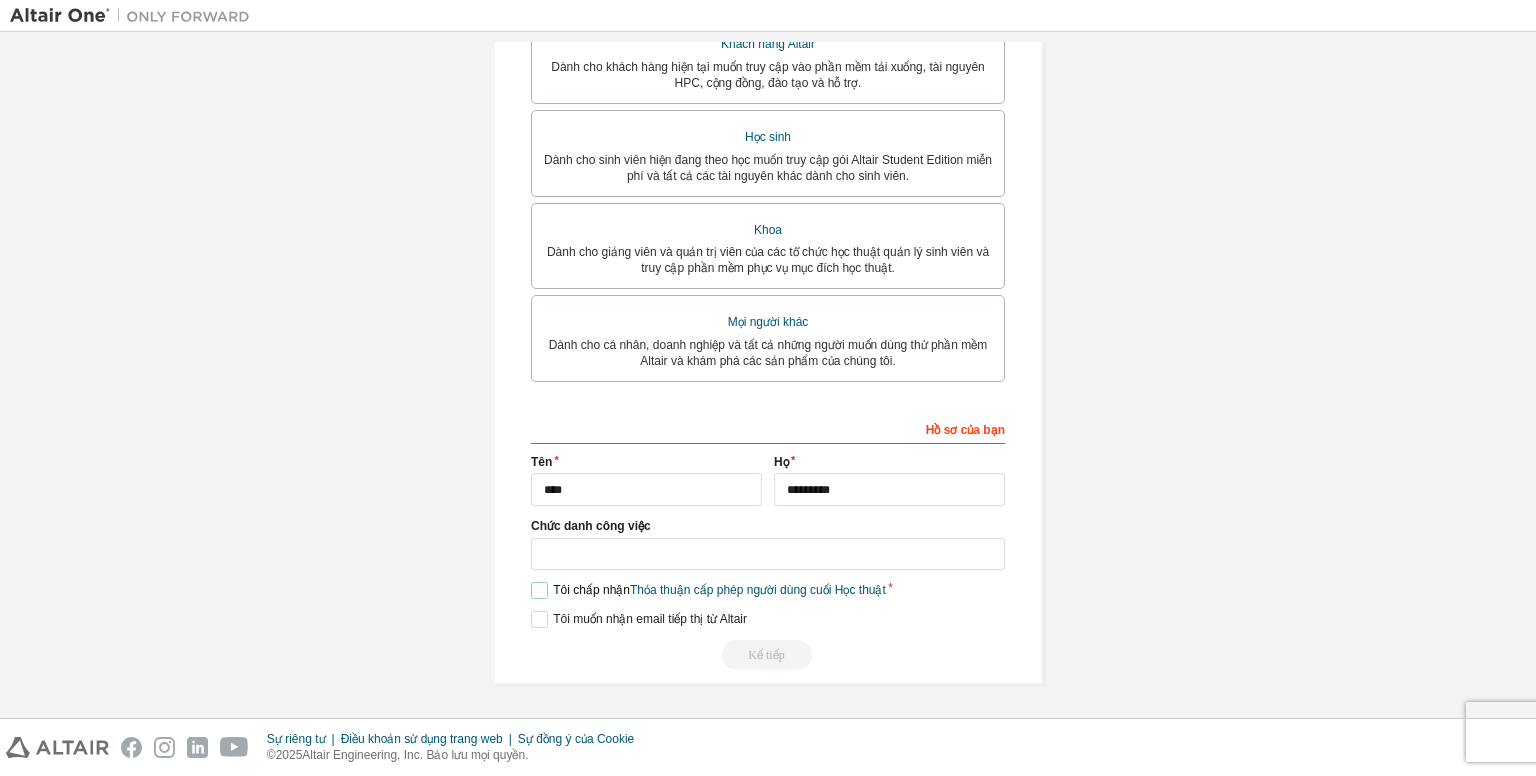 click on "Tôi chấp nhận  Thỏa thuận cấp phép người dùng cuối   Học thuật" at bounding box center (708, 590) 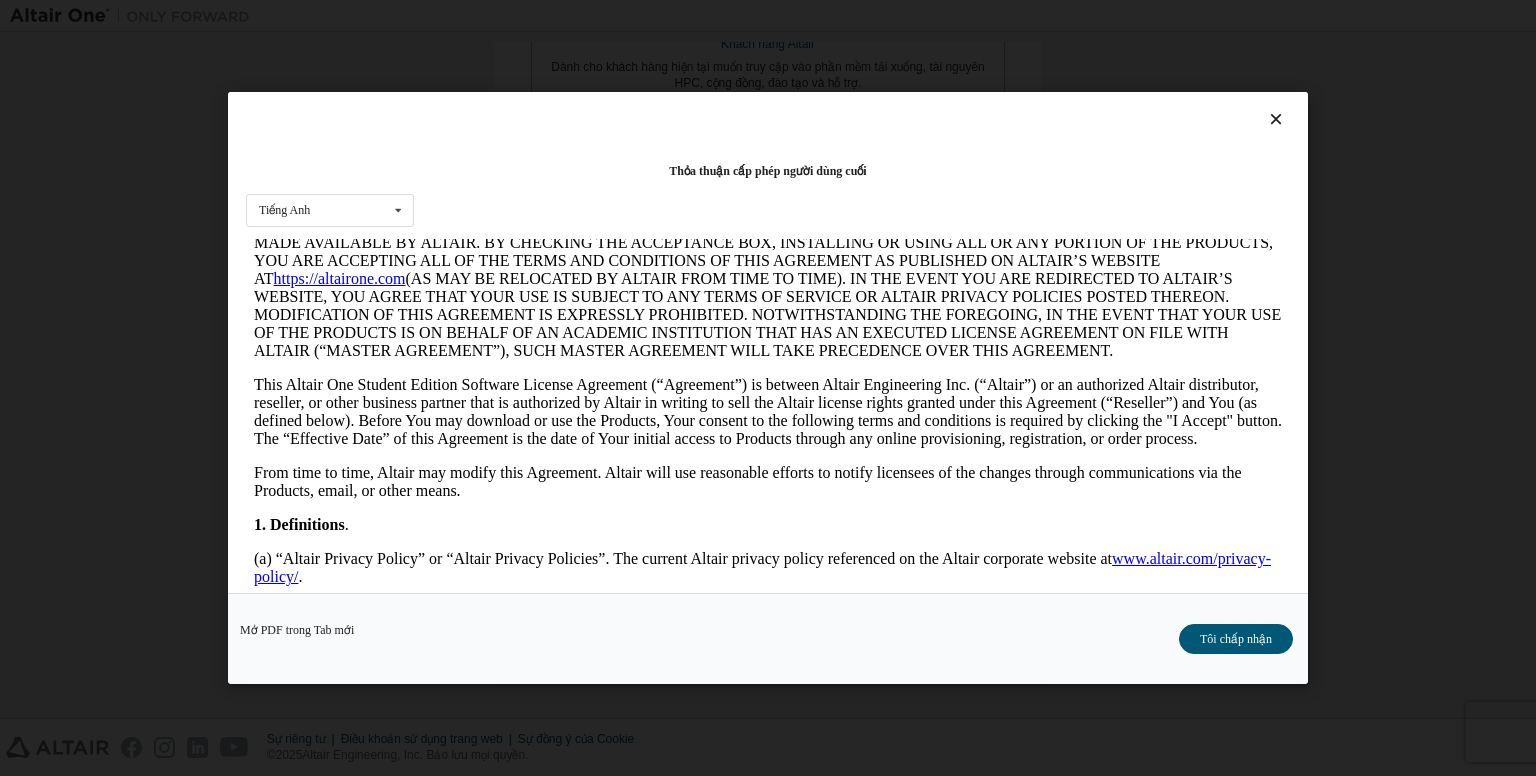 scroll, scrollTop: 400, scrollLeft: 0, axis: vertical 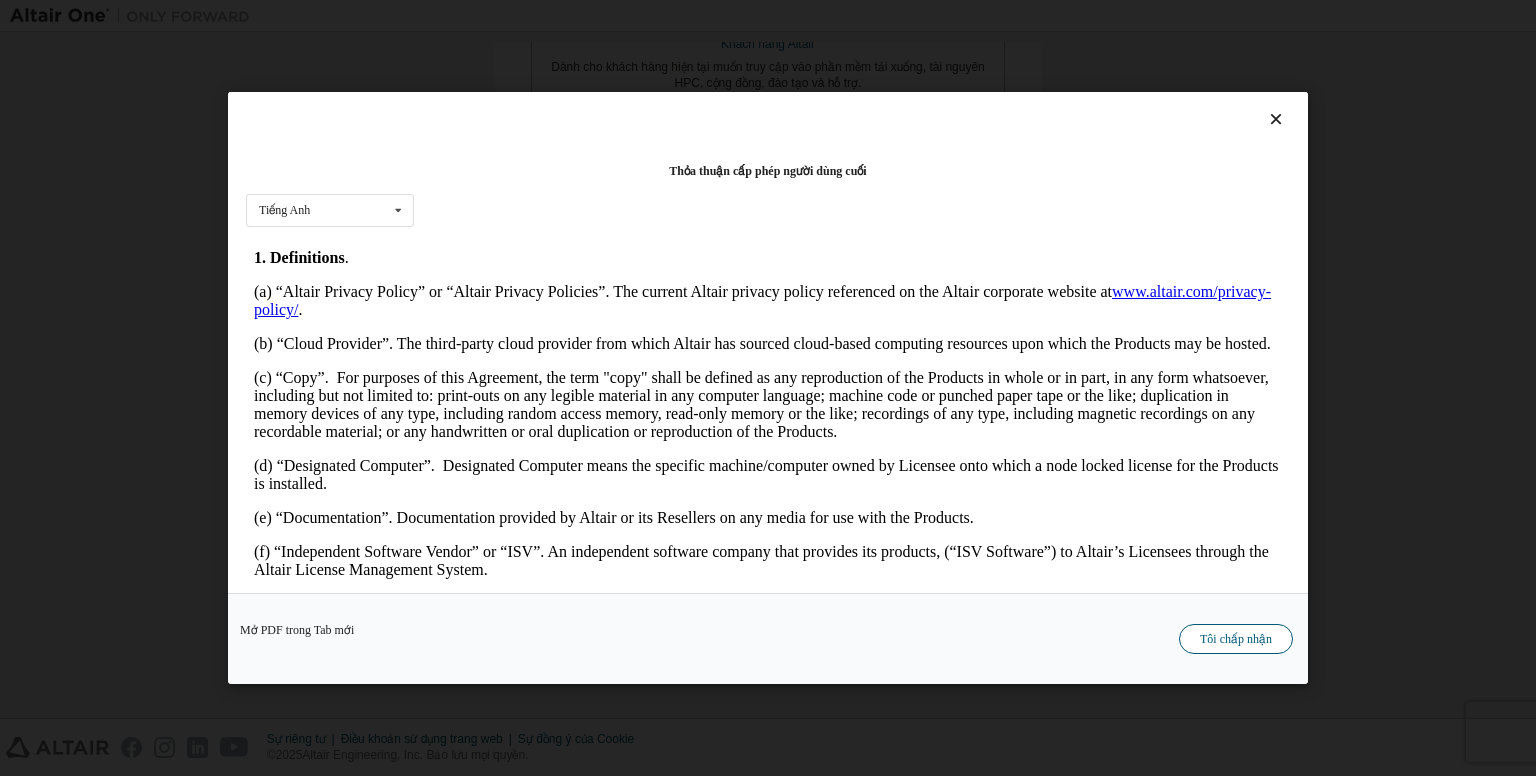 click on "Tôi chấp nhận" at bounding box center [1236, 639] 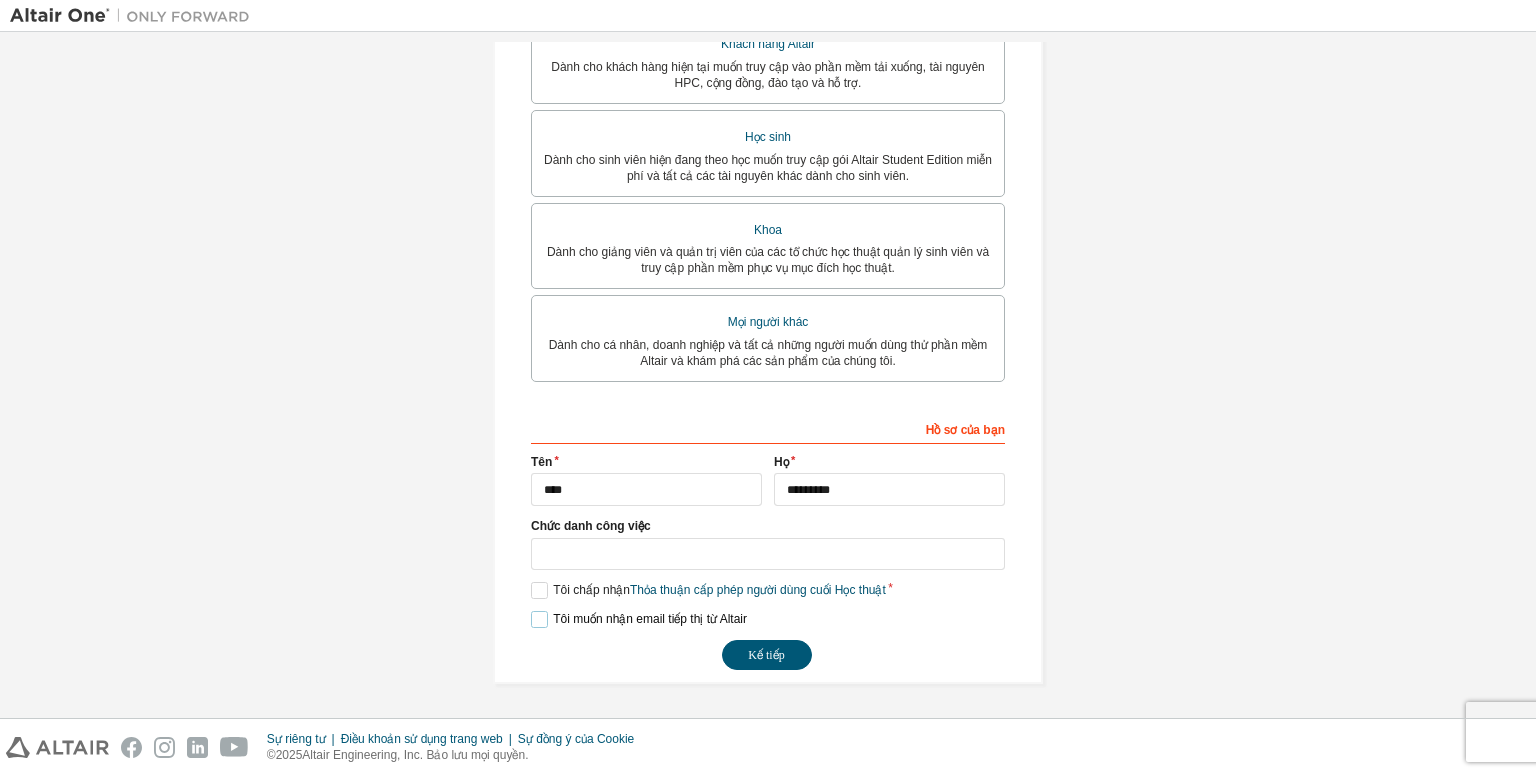 click on "Tôi muốn nhận email tiếp thị từ Altair" at bounding box center (639, 619) 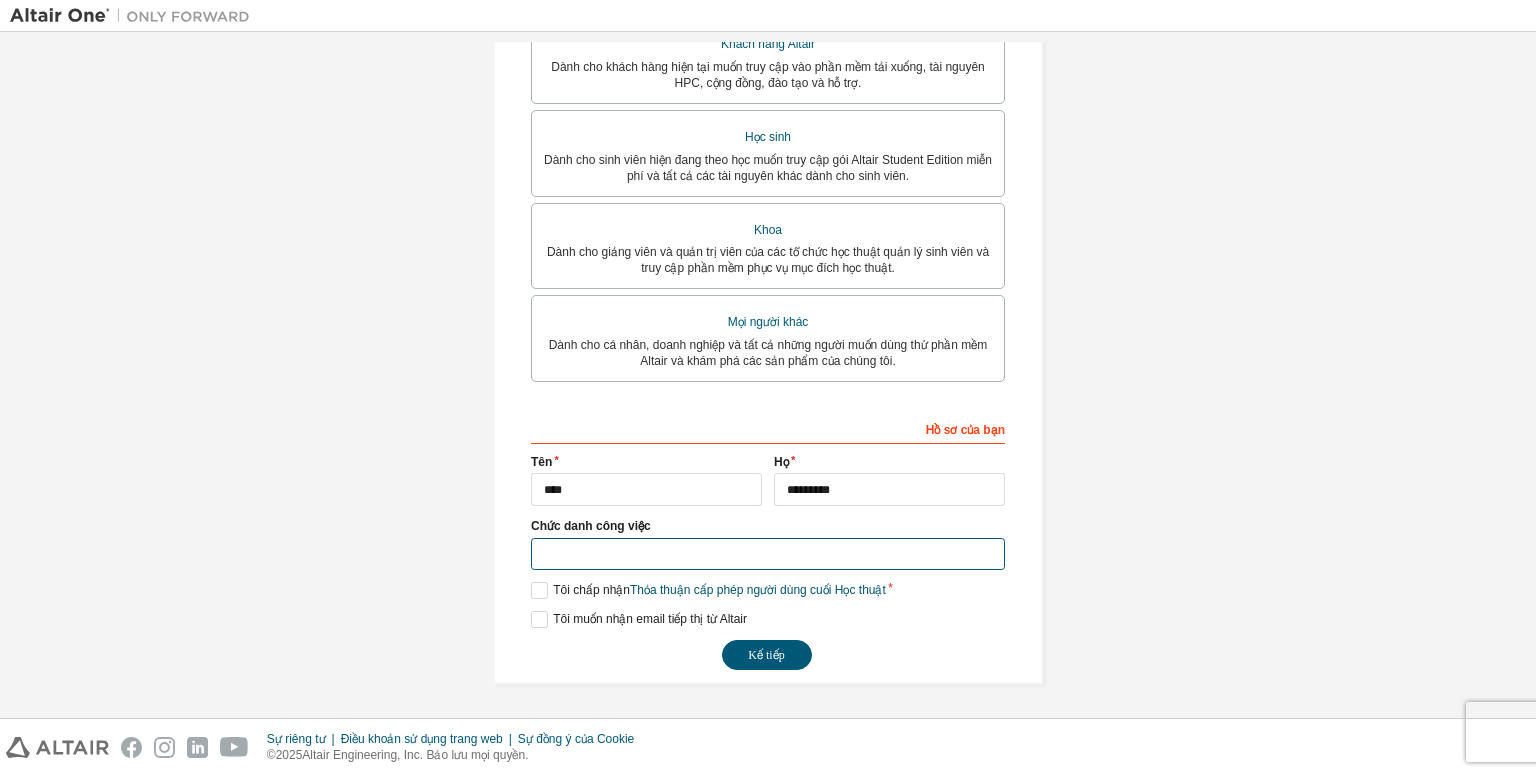 click at bounding box center (768, 554) 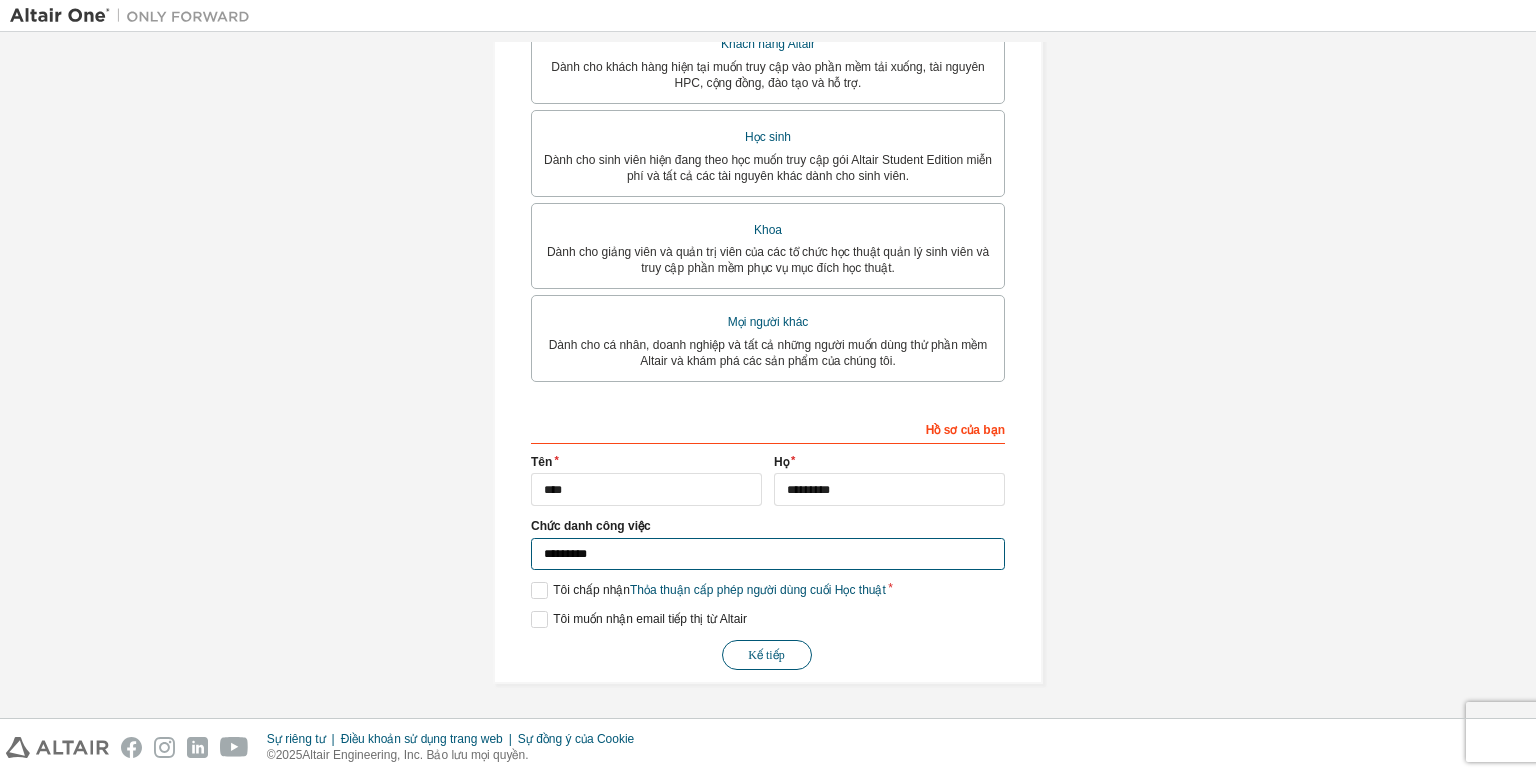 type on "*********" 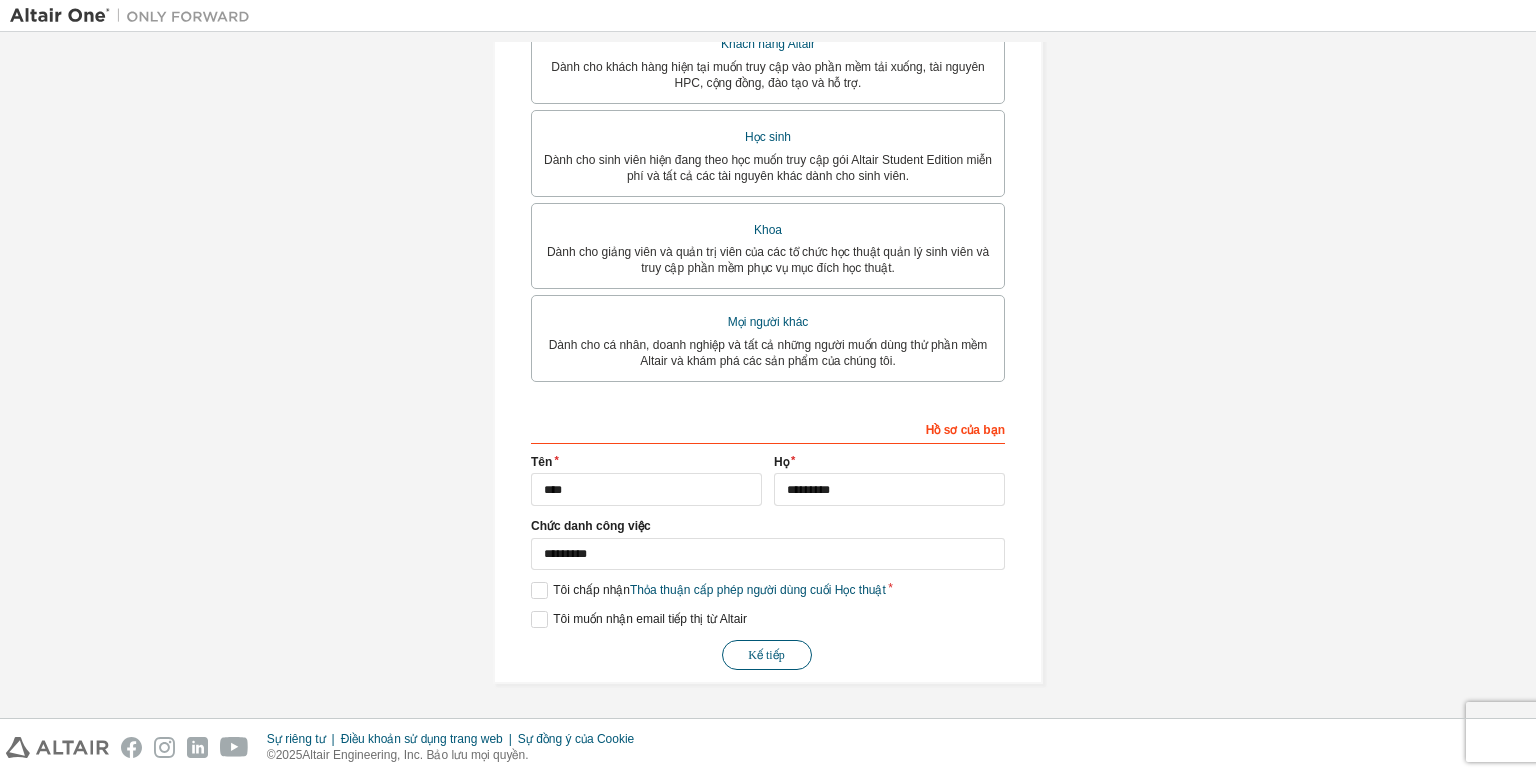 click on "Kế tiếp" at bounding box center [767, 655] 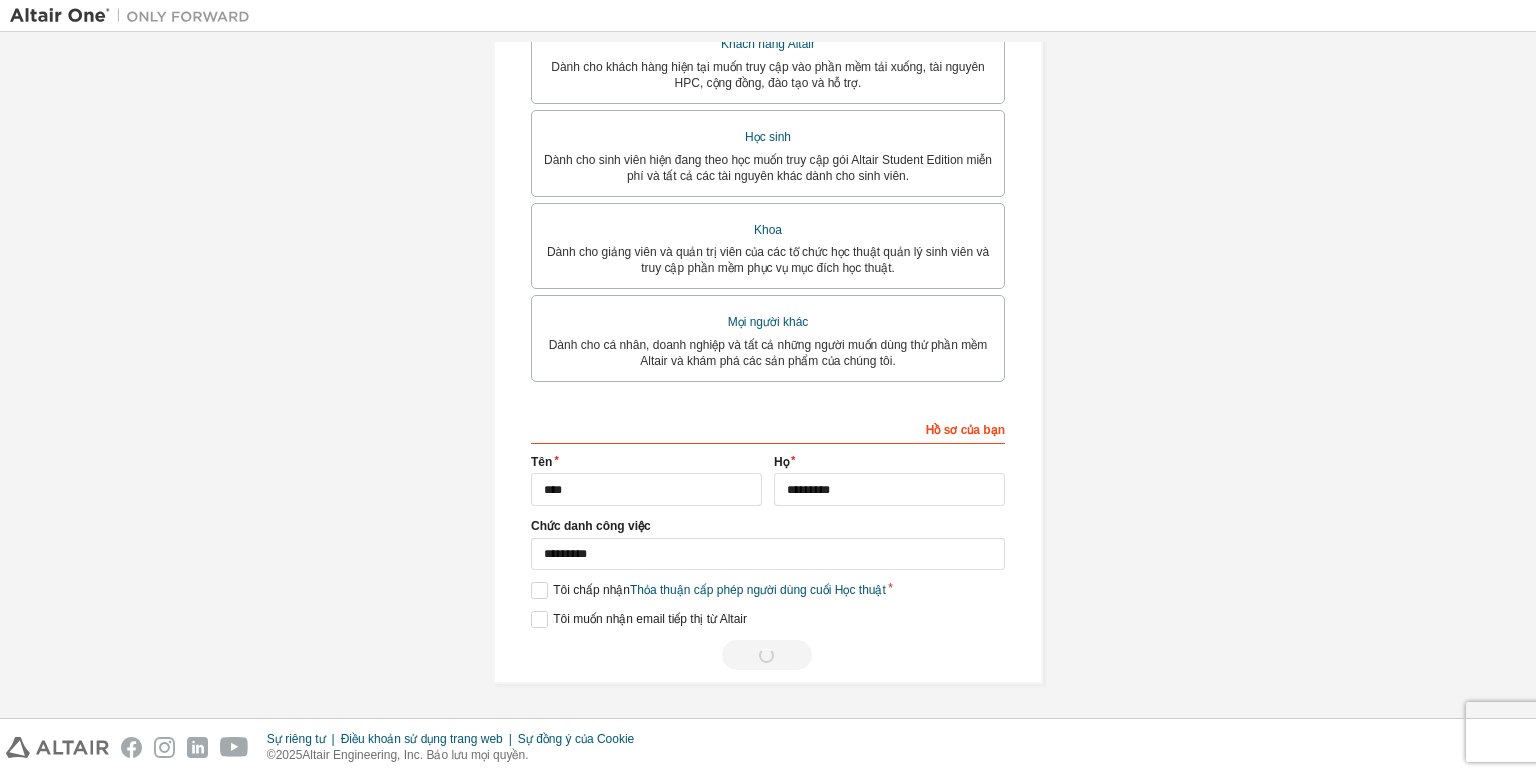 scroll, scrollTop: 0, scrollLeft: 0, axis: both 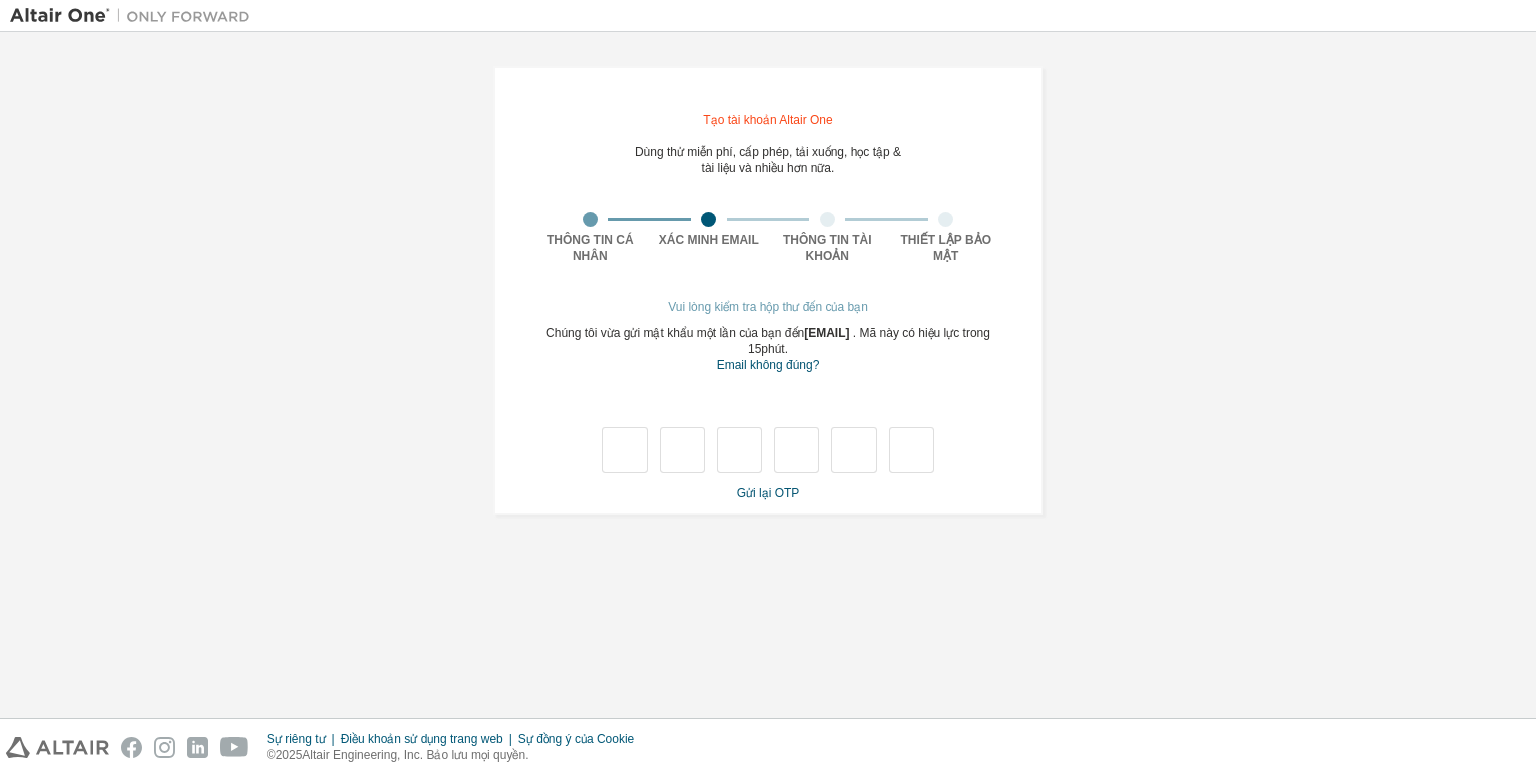 type on "*" 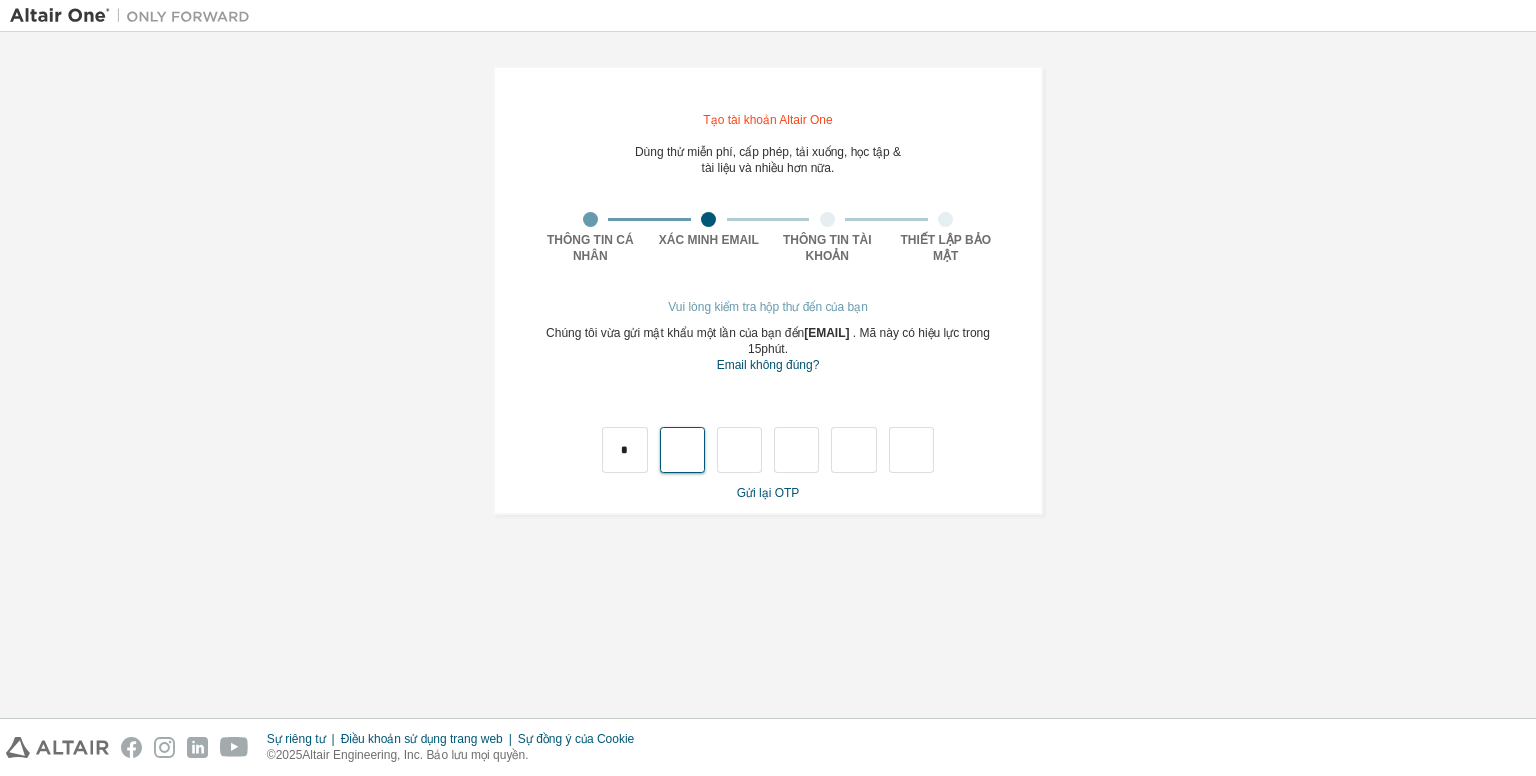 type on "*" 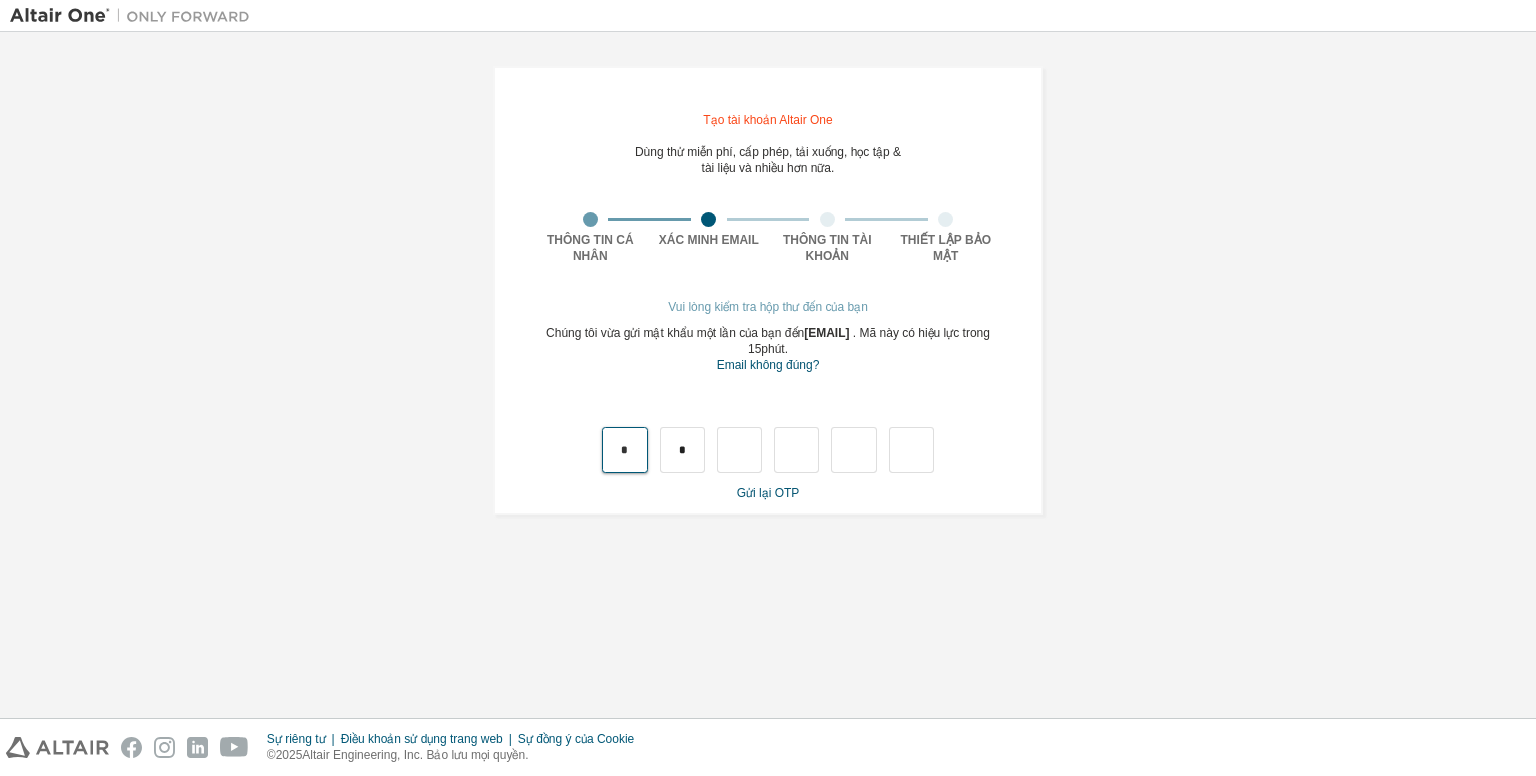 click on "*" at bounding box center (624, 450) 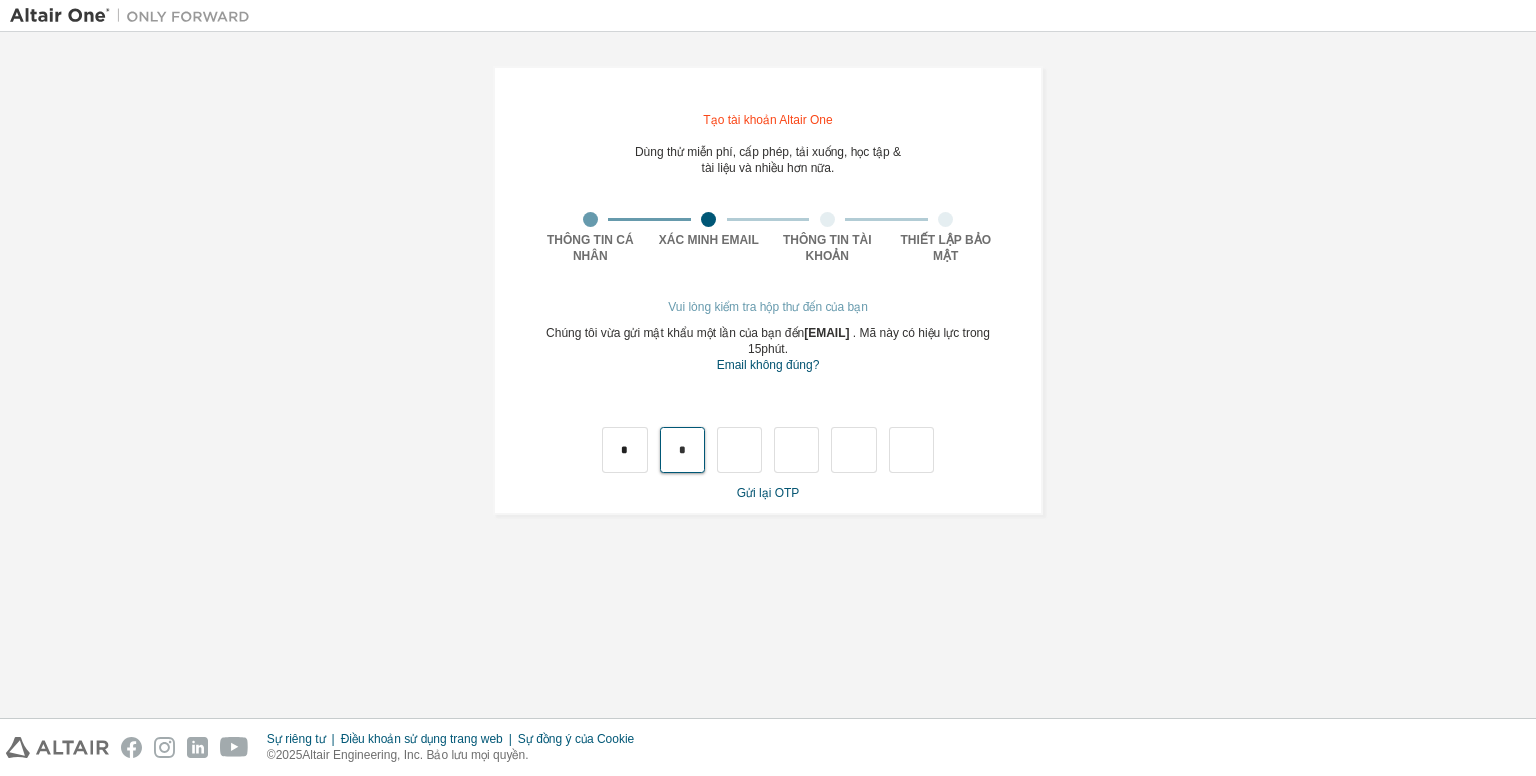 click on "*" at bounding box center [682, 450] 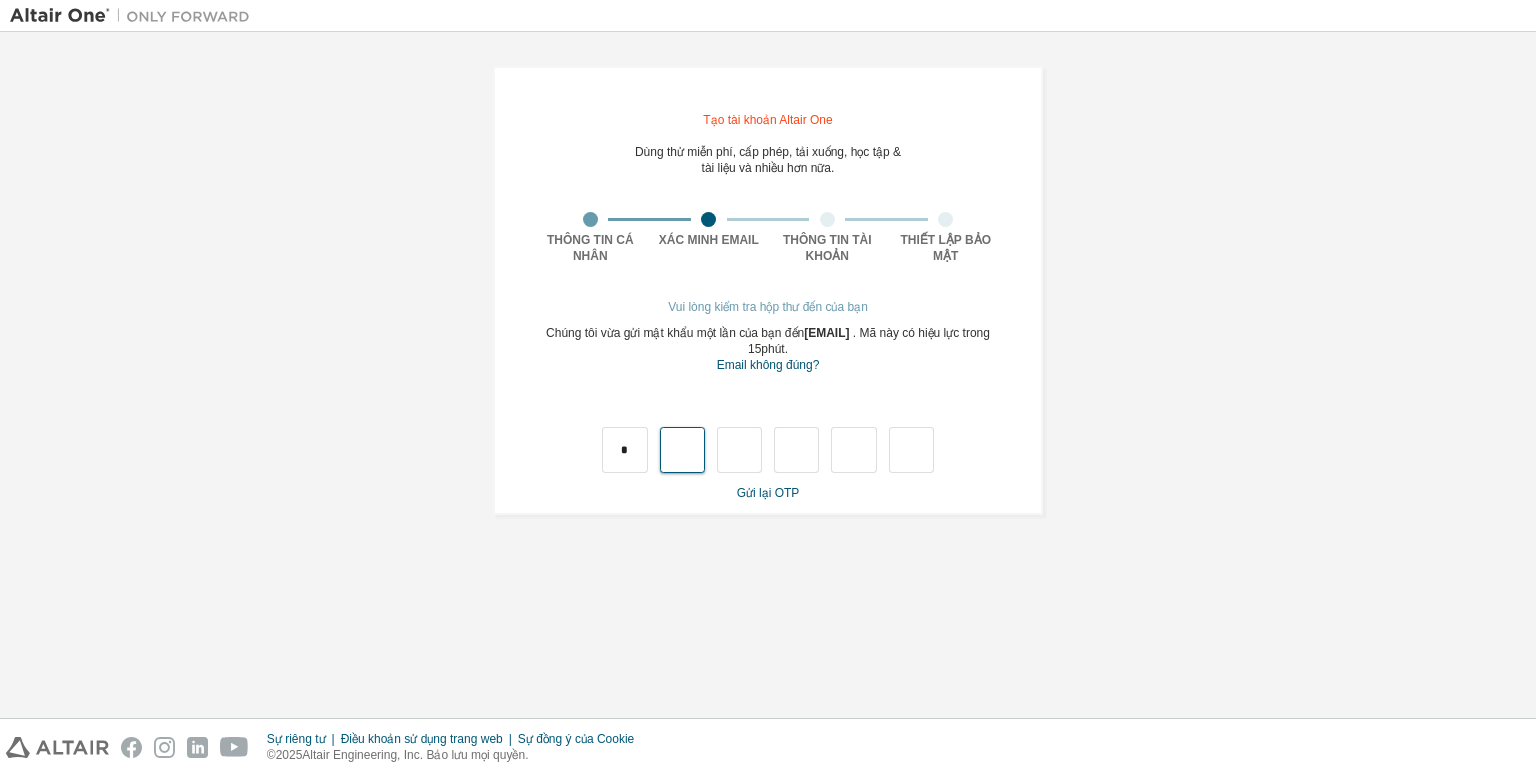 click at bounding box center [682, 450] 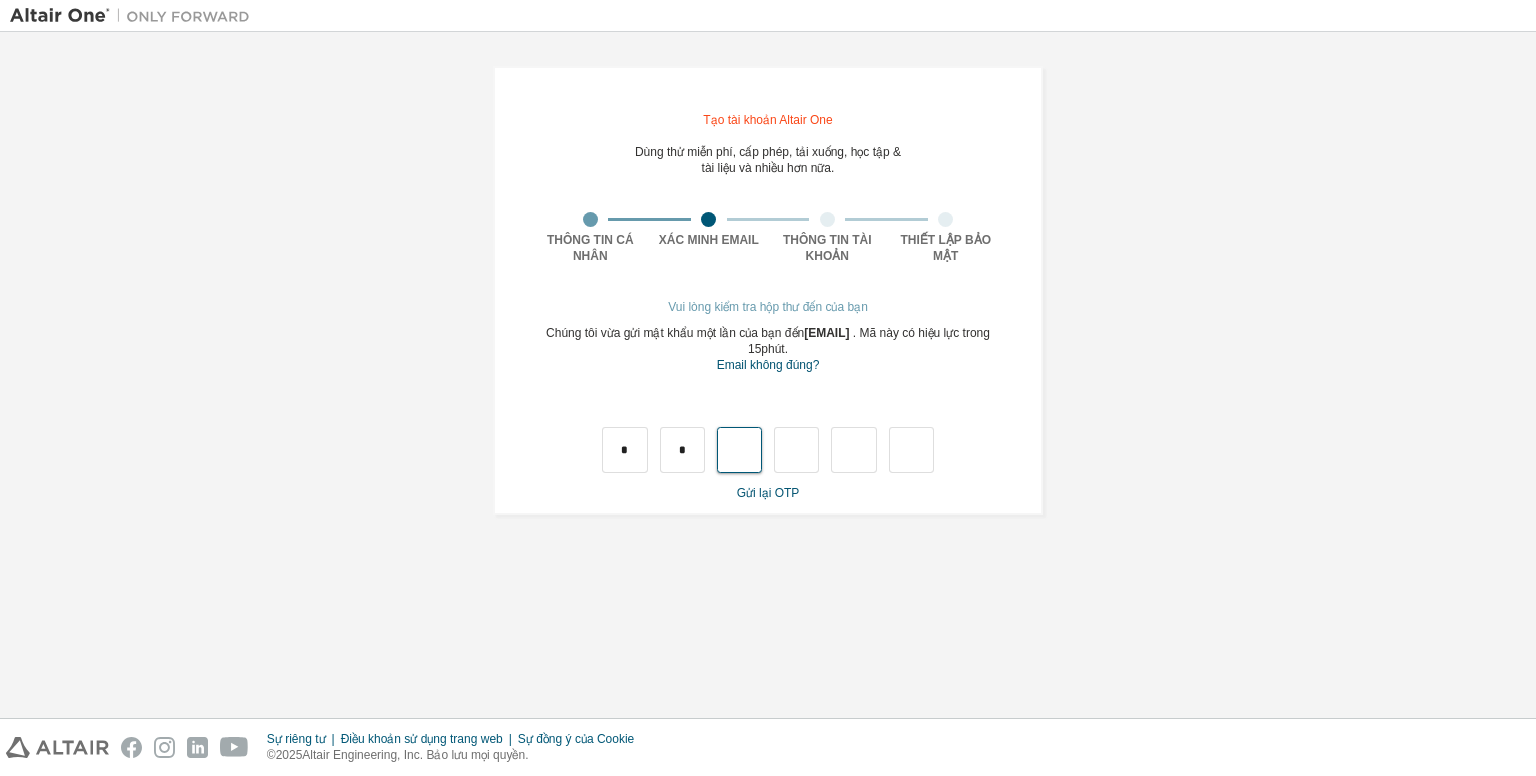 type on "*" 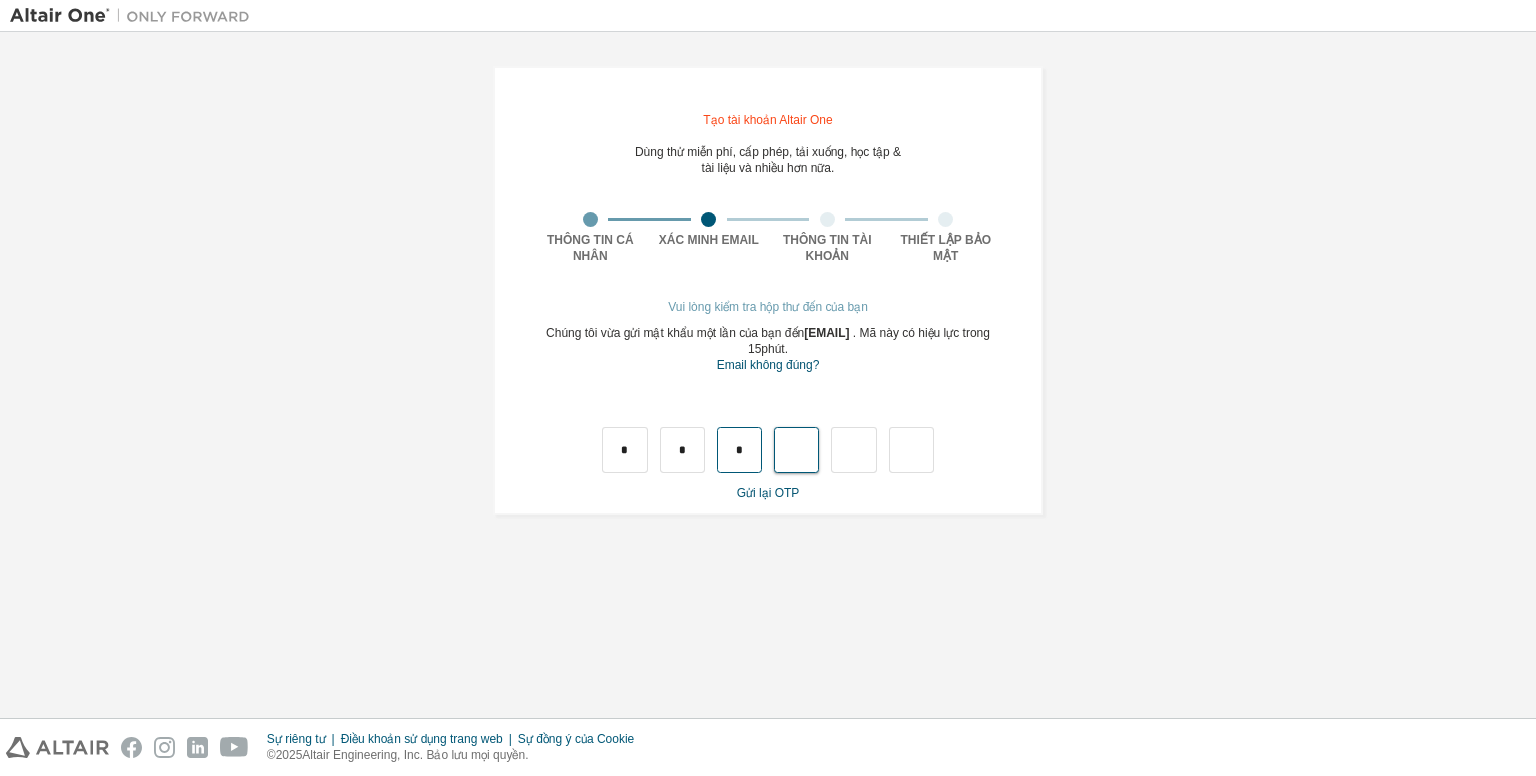 type on "*" 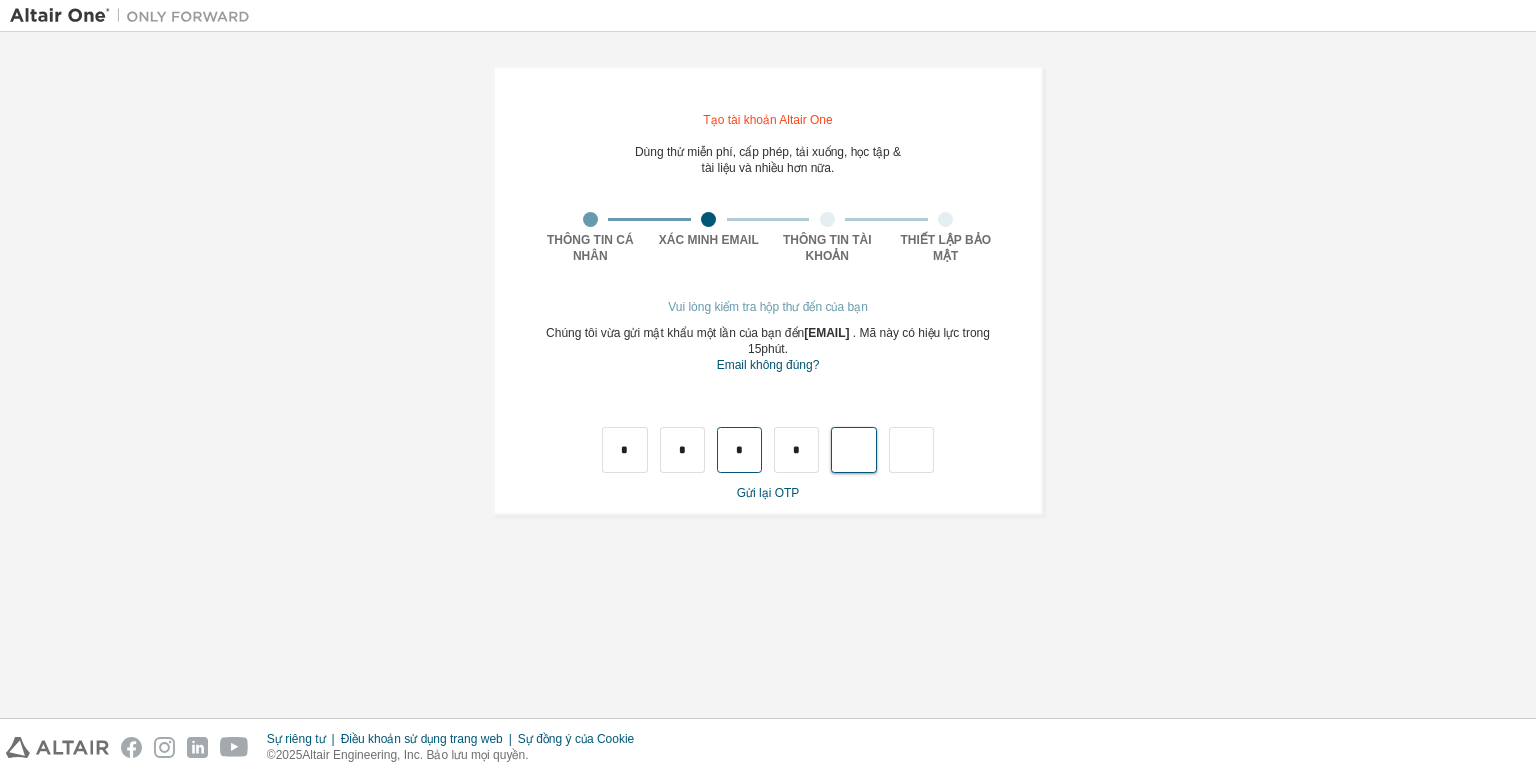 type on "*" 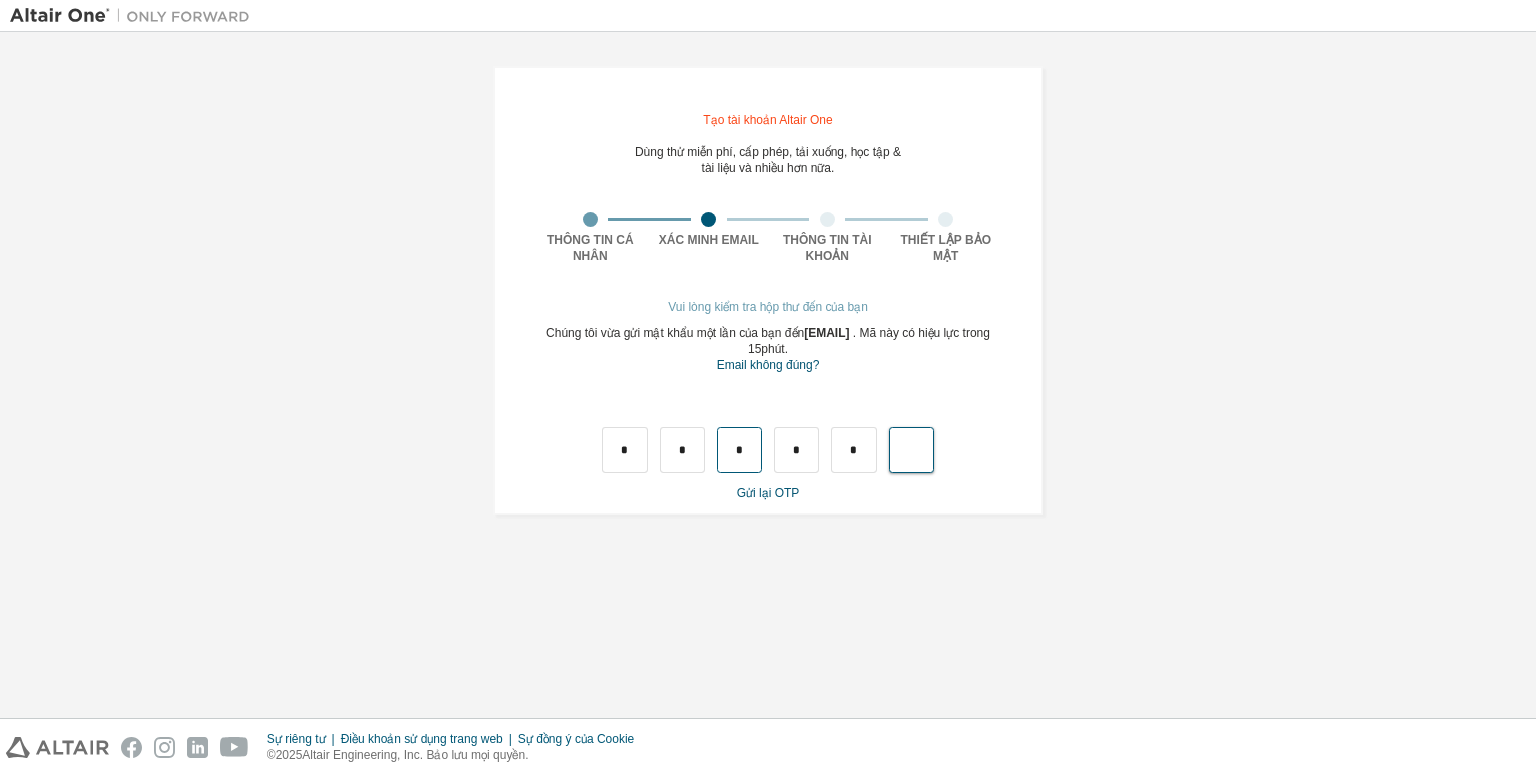 type on "*" 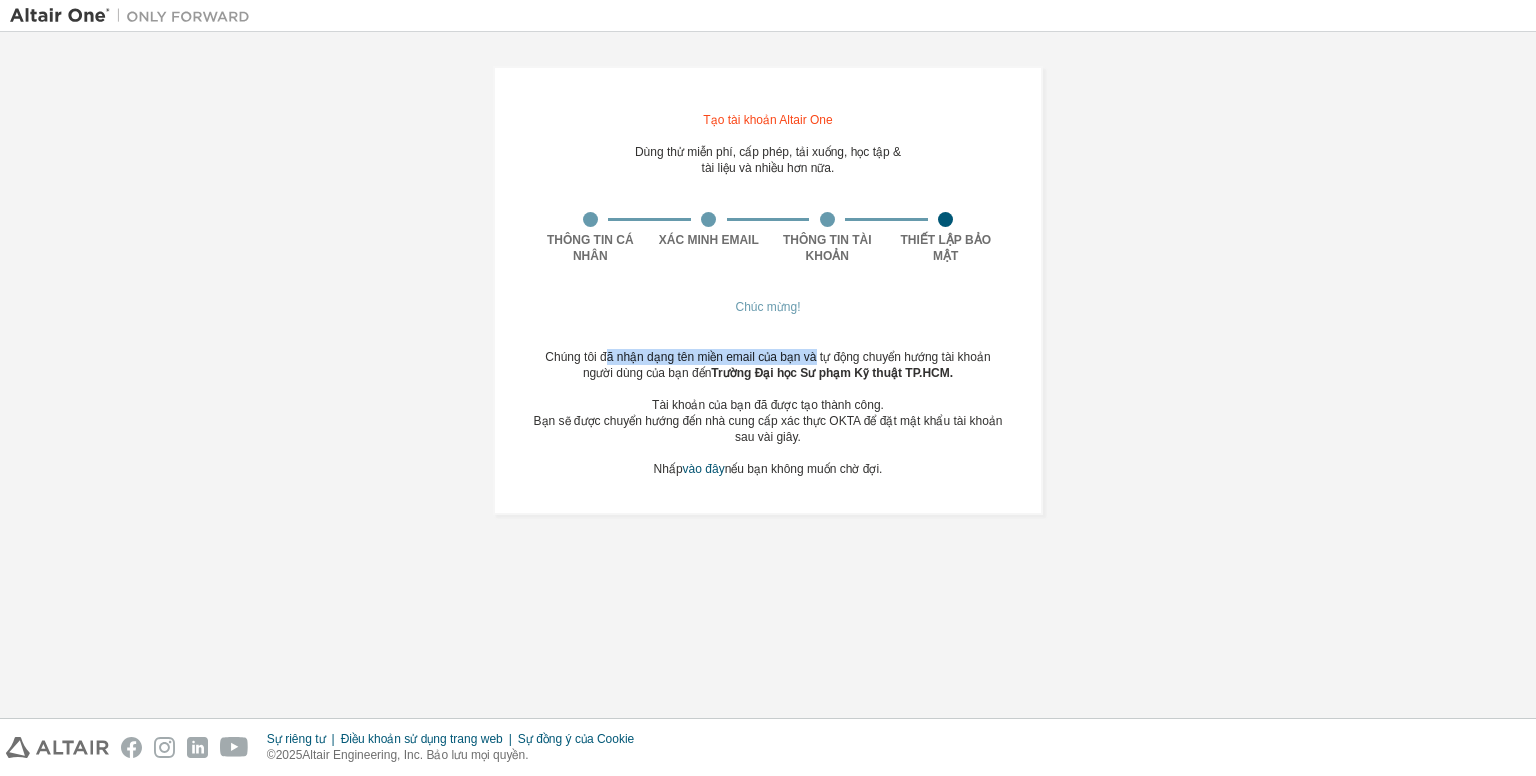 drag, startPoint x: 635, startPoint y: 356, endPoint x: 812, endPoint y: 360, distance: 177.0452 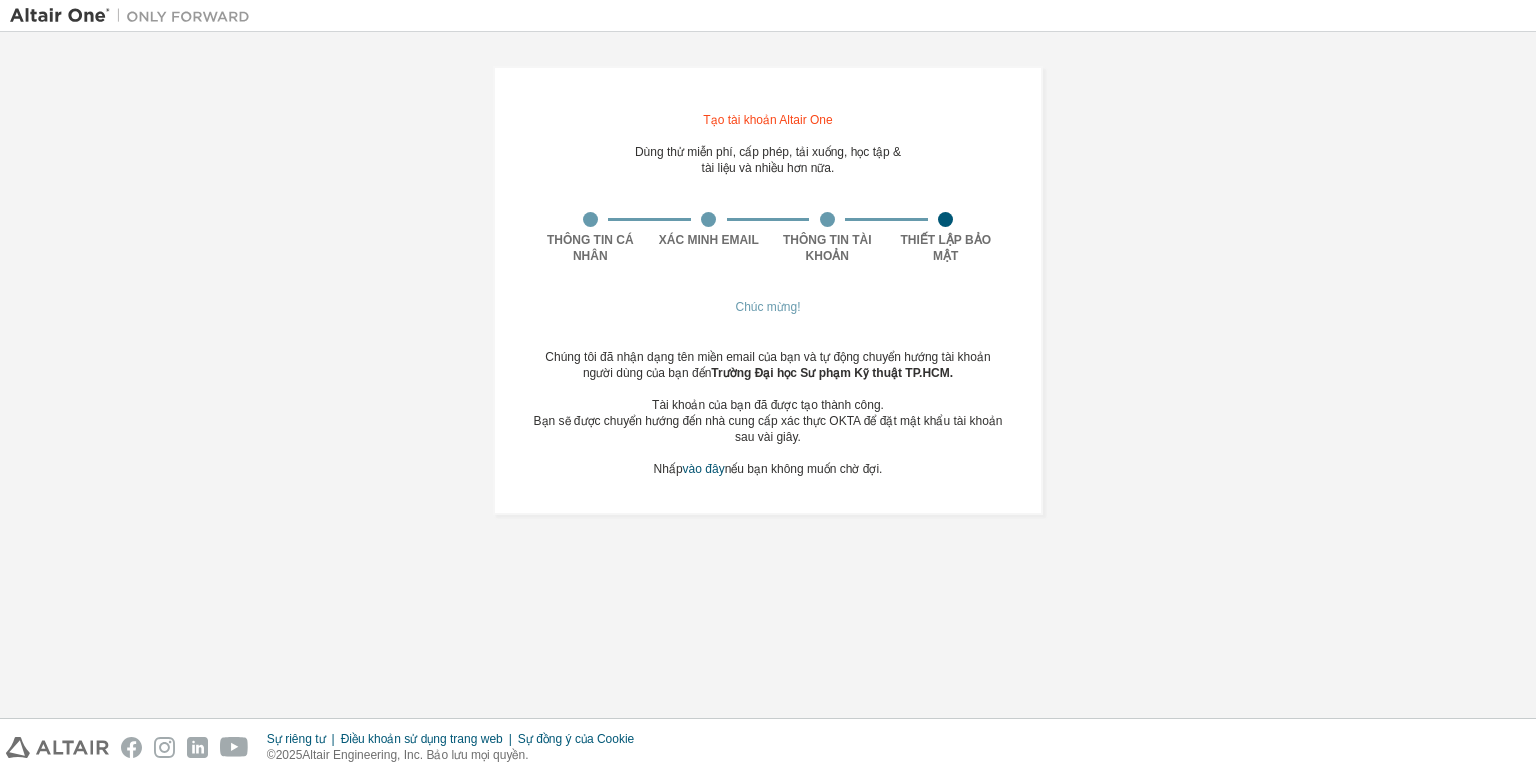 click on "Chúng tôi đã nhận dạng tên miền email của bạn và tự động chuyển hướng tài khoản người dùng của bạn đến" at bounding box center [767, 365] 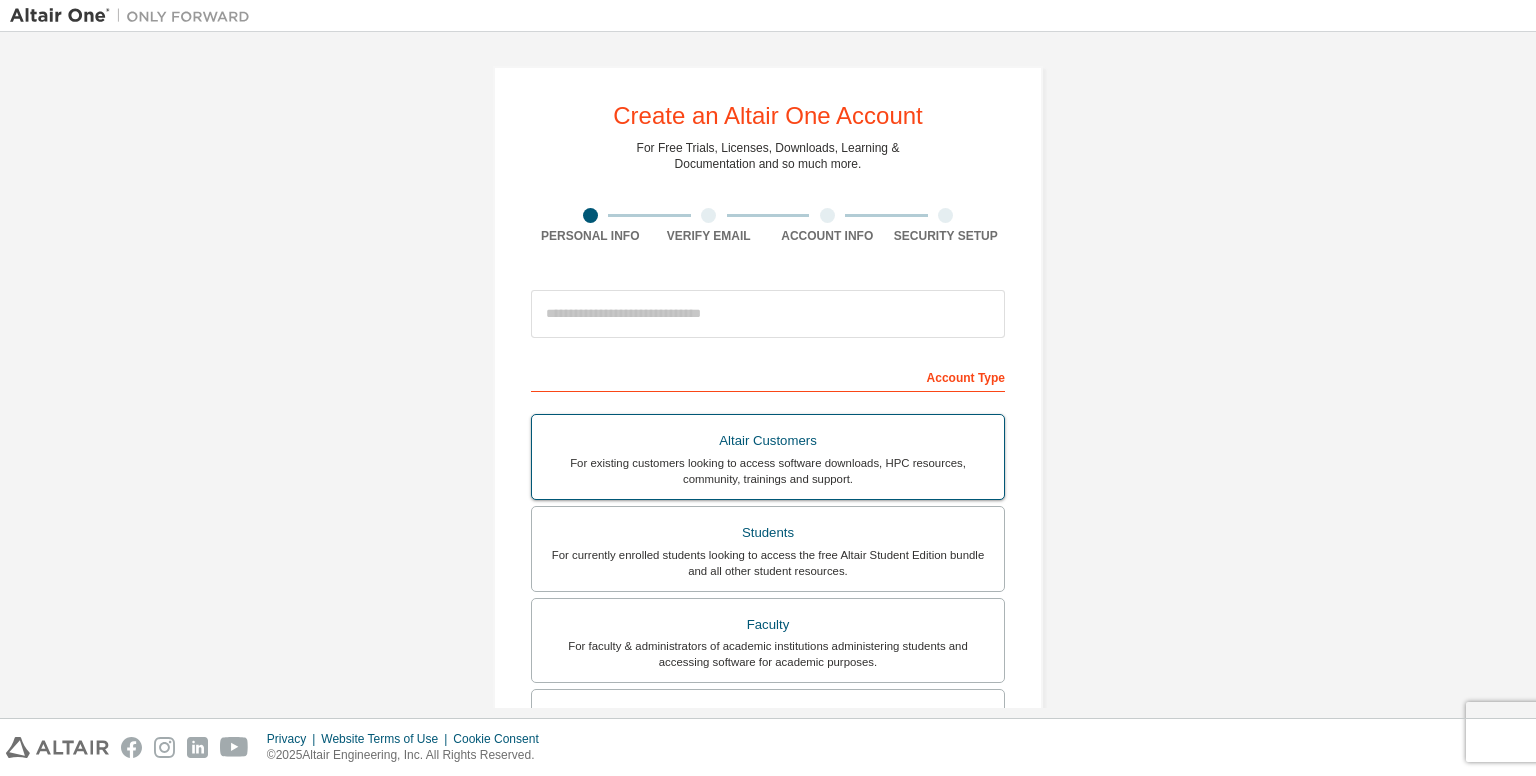 scroll, scrollTop: 0, scrollLeft: 0, axis: both 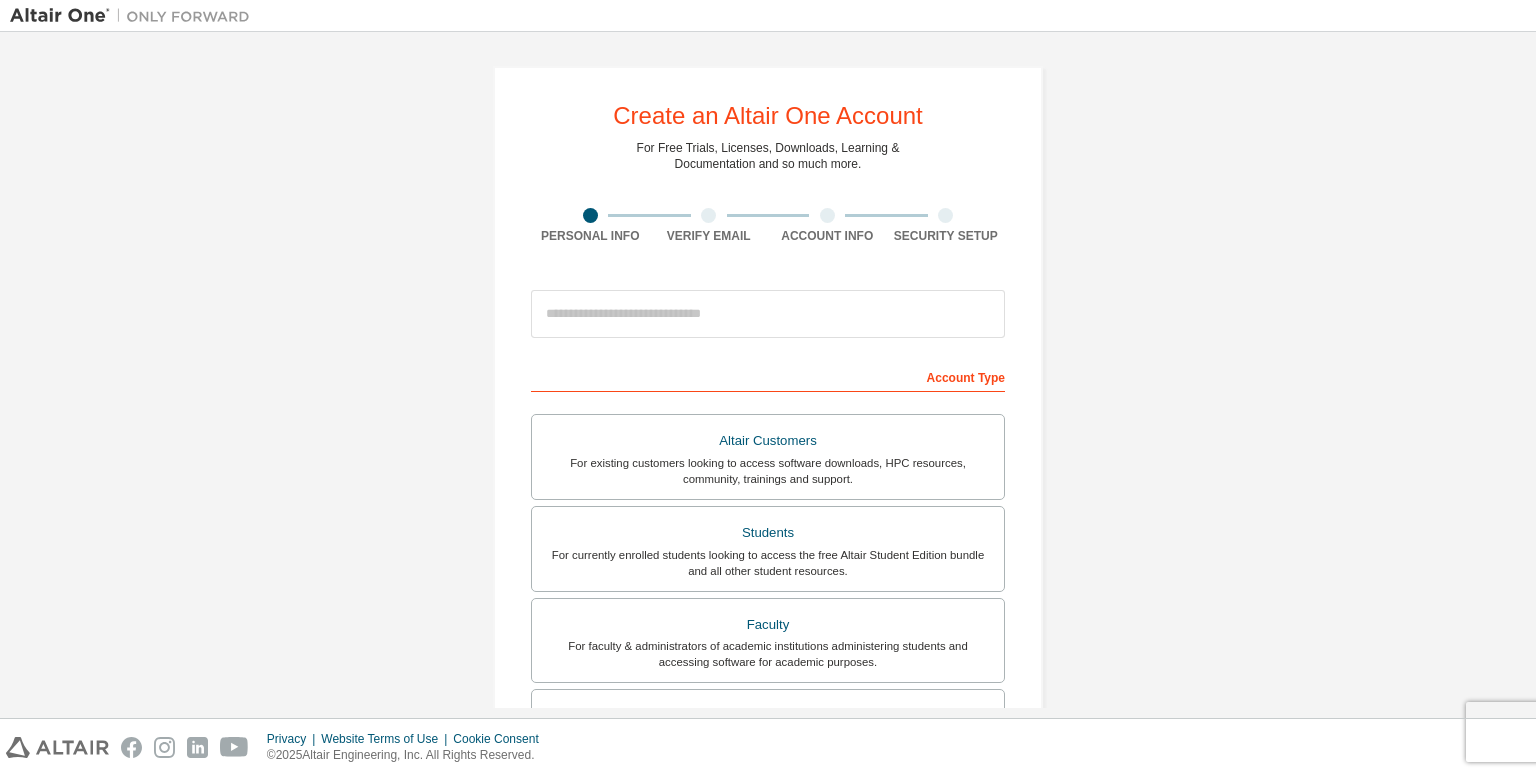 click at bounding box center (135, 16) 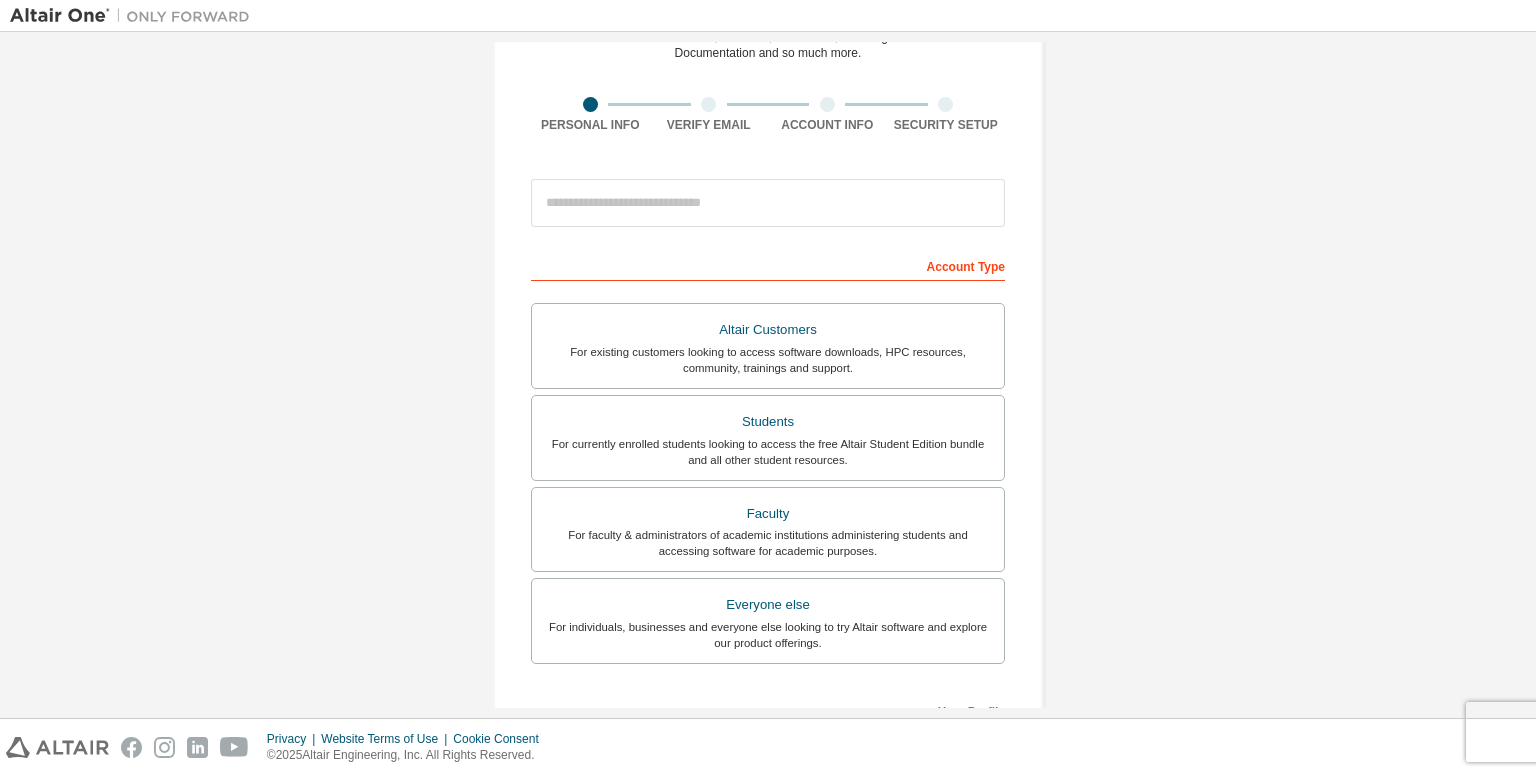 scroll, scrollTop: 0, scrollLeft: 0, axis: both 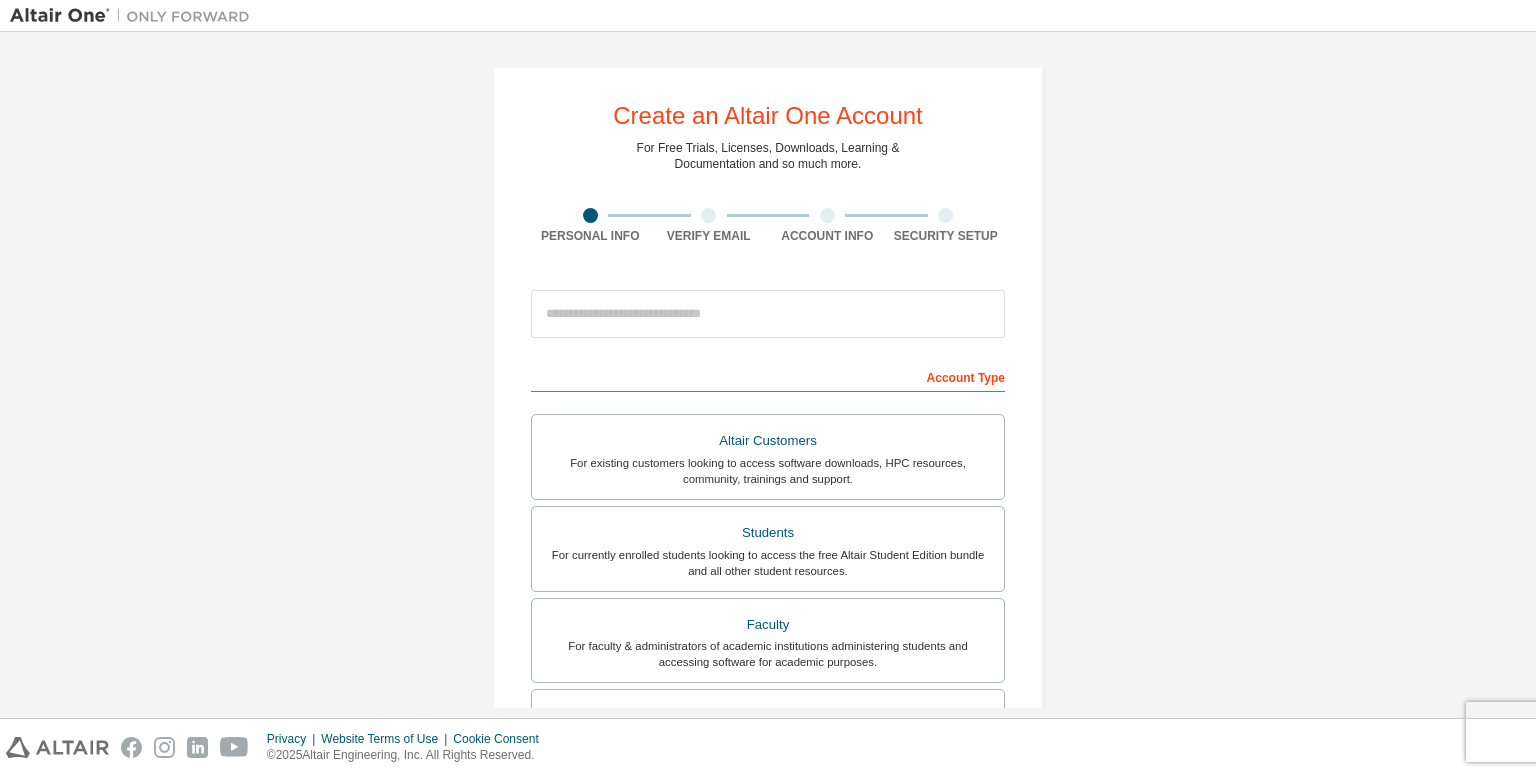 drag, startPoint x: 1441, startPoint y: 68, endPoint x: 1428, endPoint y: 77, distance: 15.811388 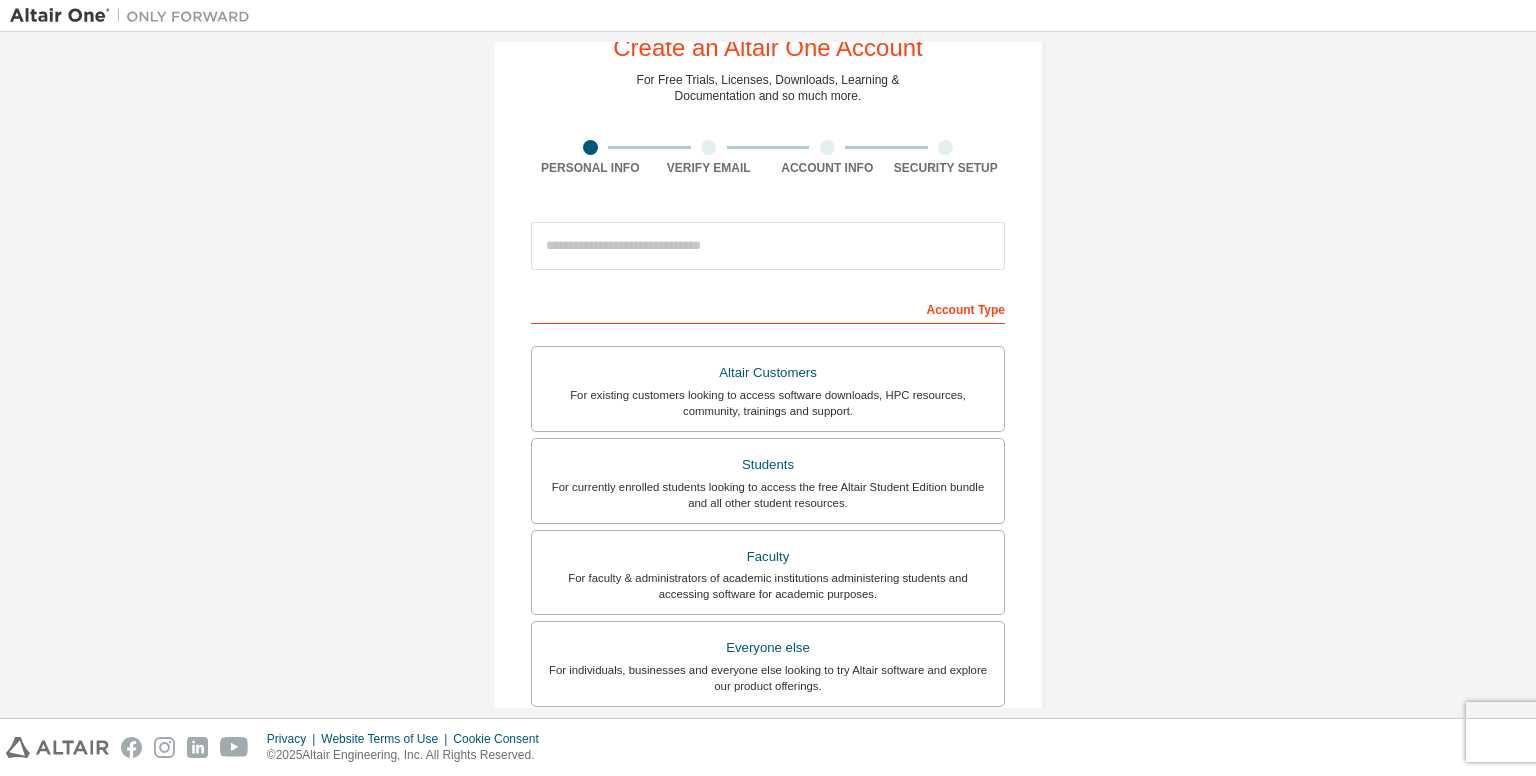 scroll, scrollTop: 100, scrollLeft: 0, axis: vertical 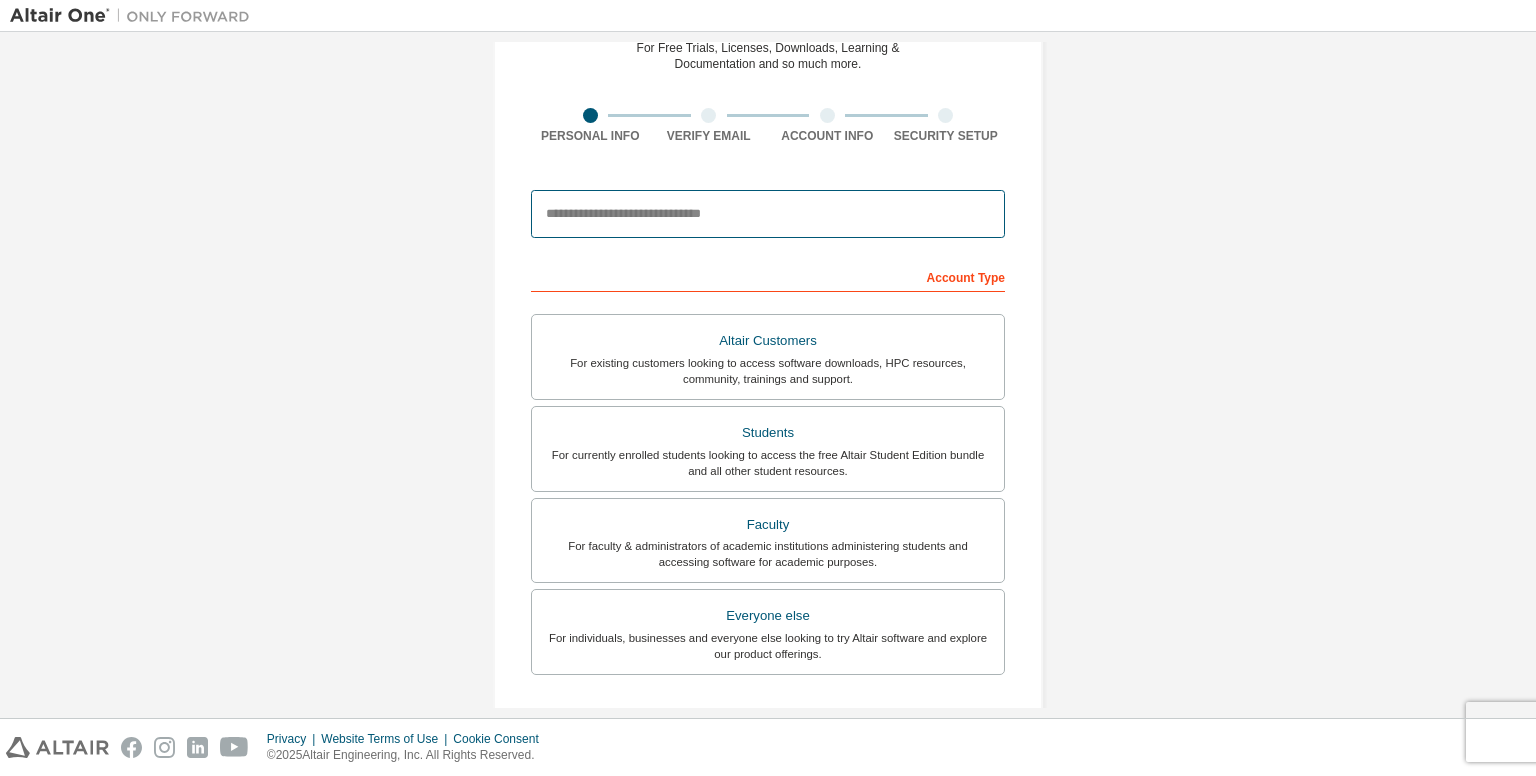 click at bounding box center (768, 214) 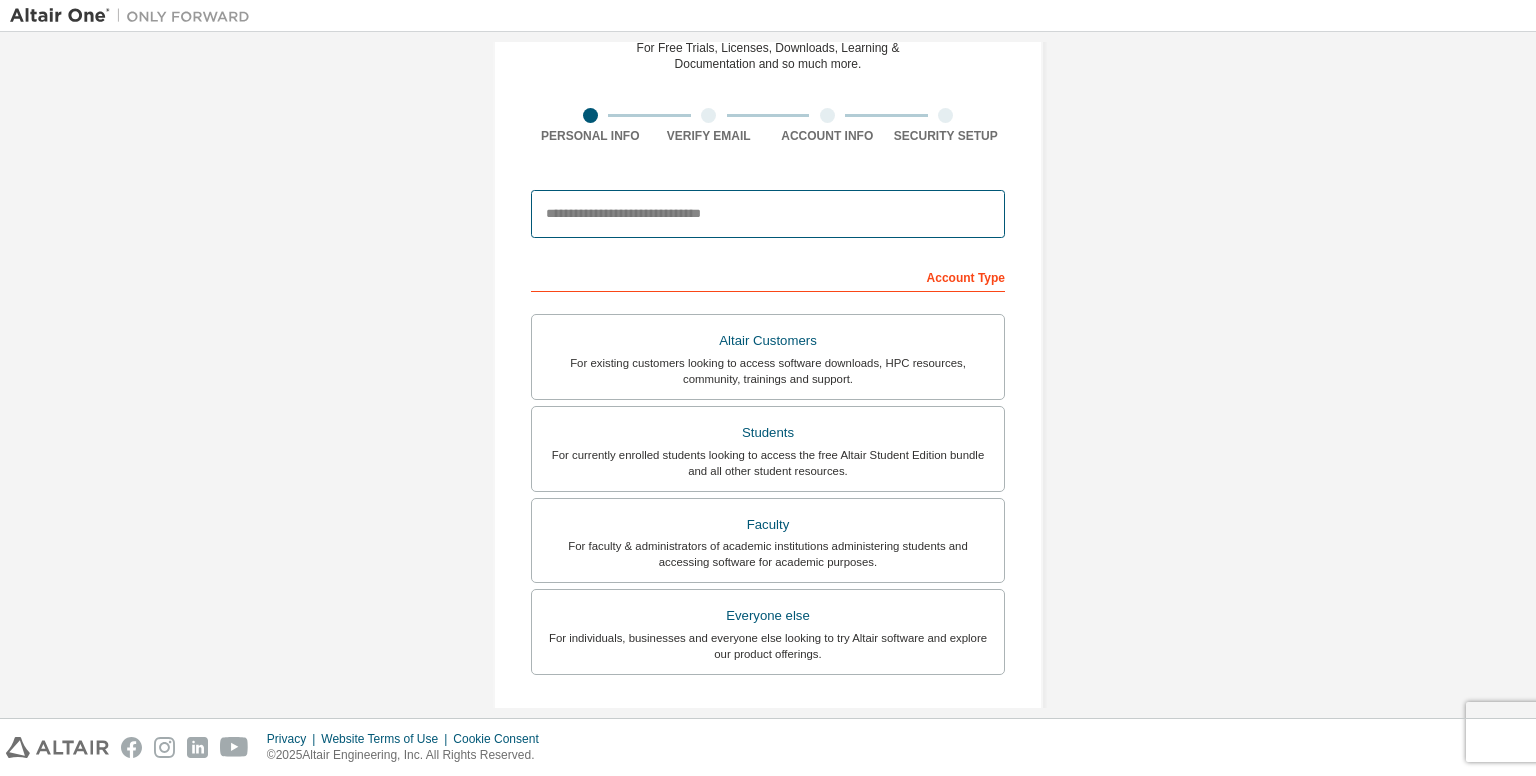 type on "**********" 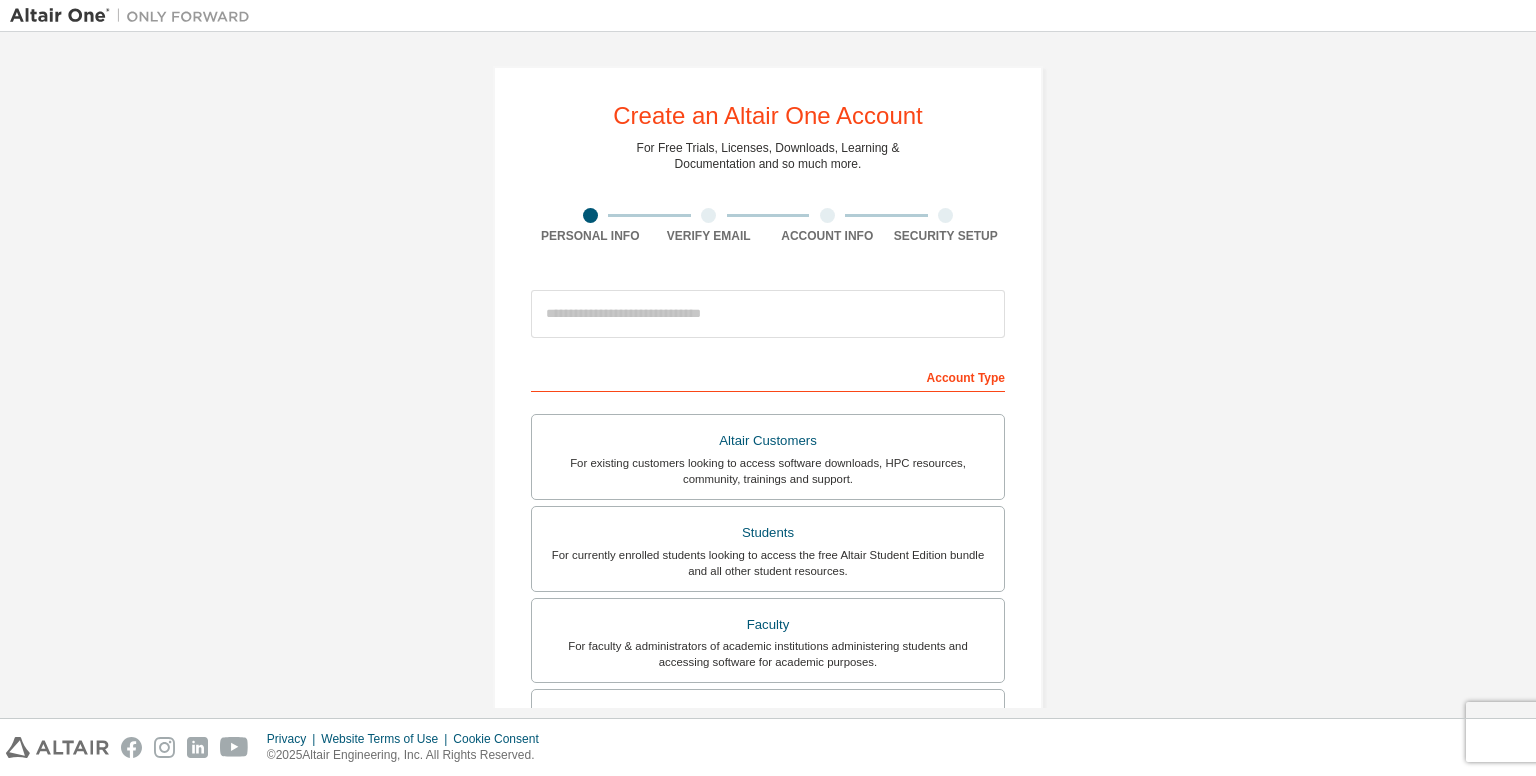 scroll, scrollTop: 0, scrollLeft: 0, axis: both 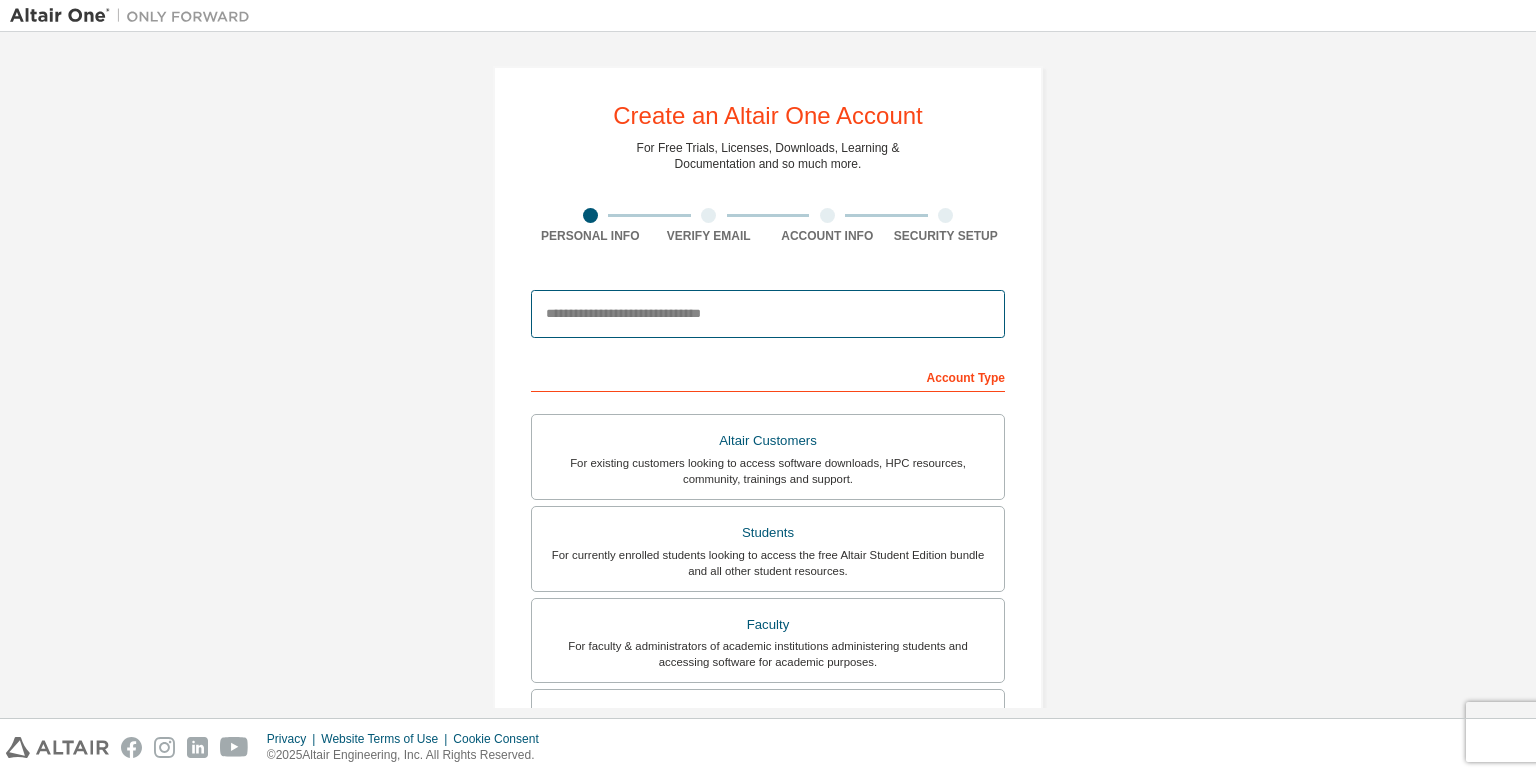 click at bounding box center (768, 314) 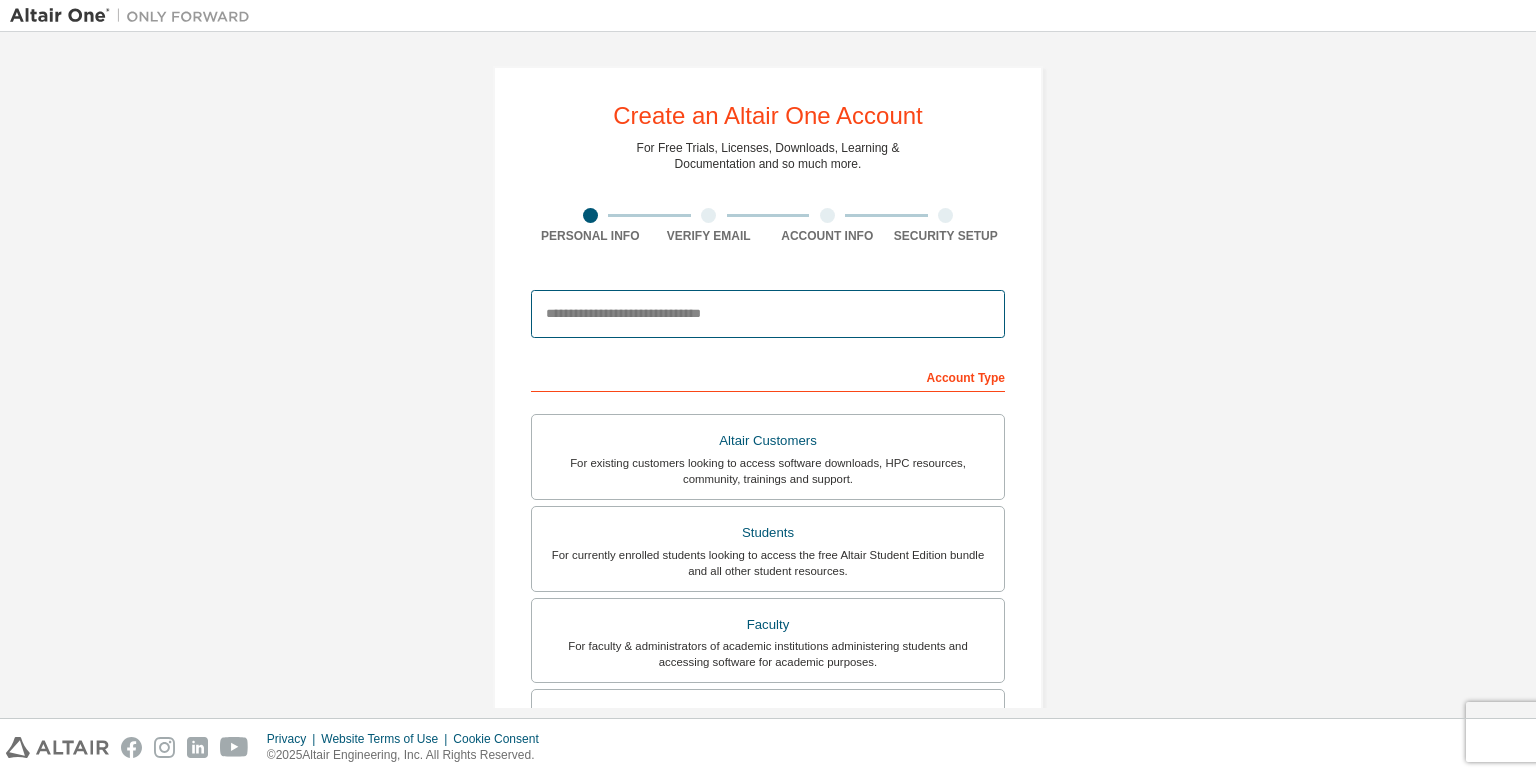 type on "**********" 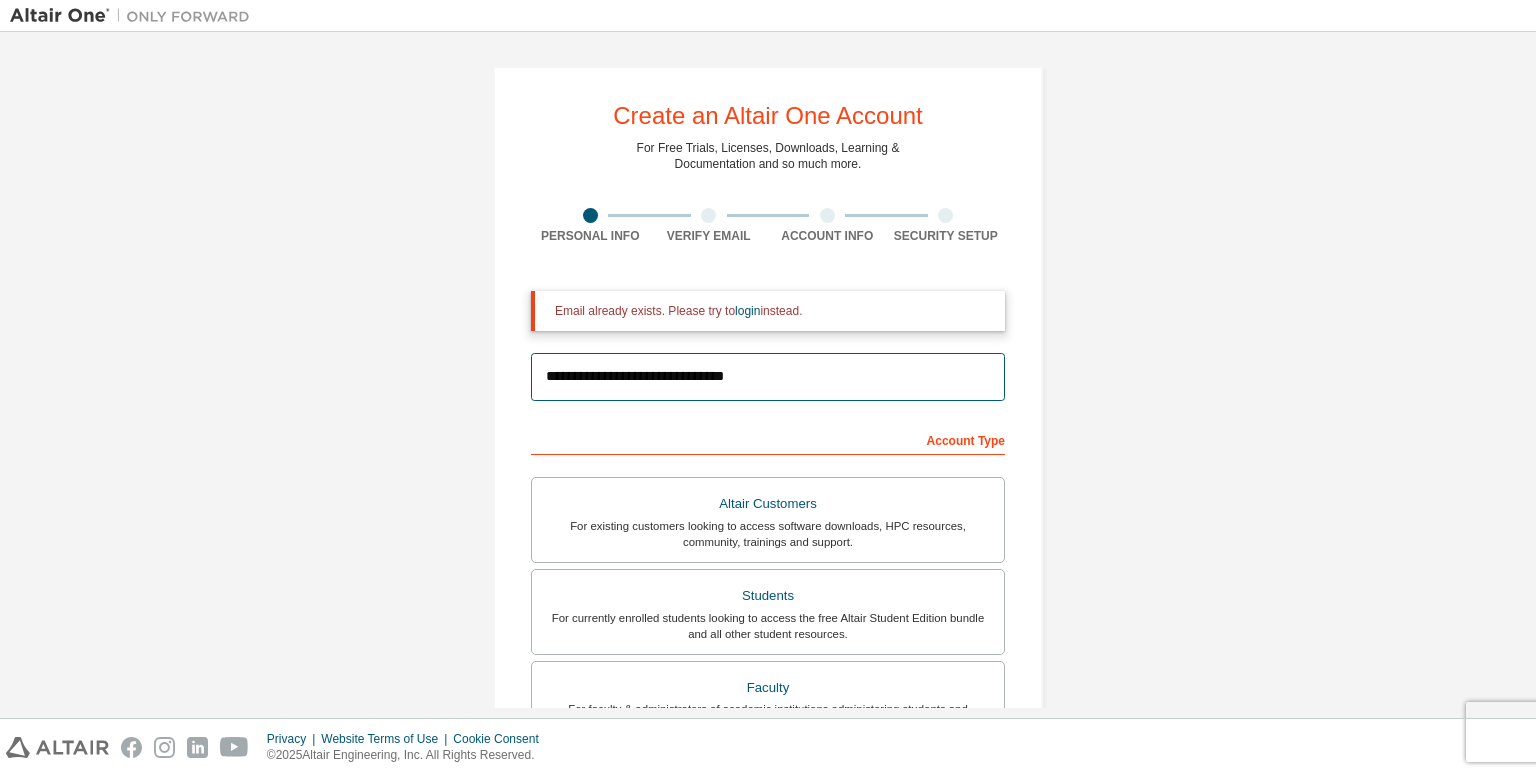 click on "**********" at bounding box center [768, 377] 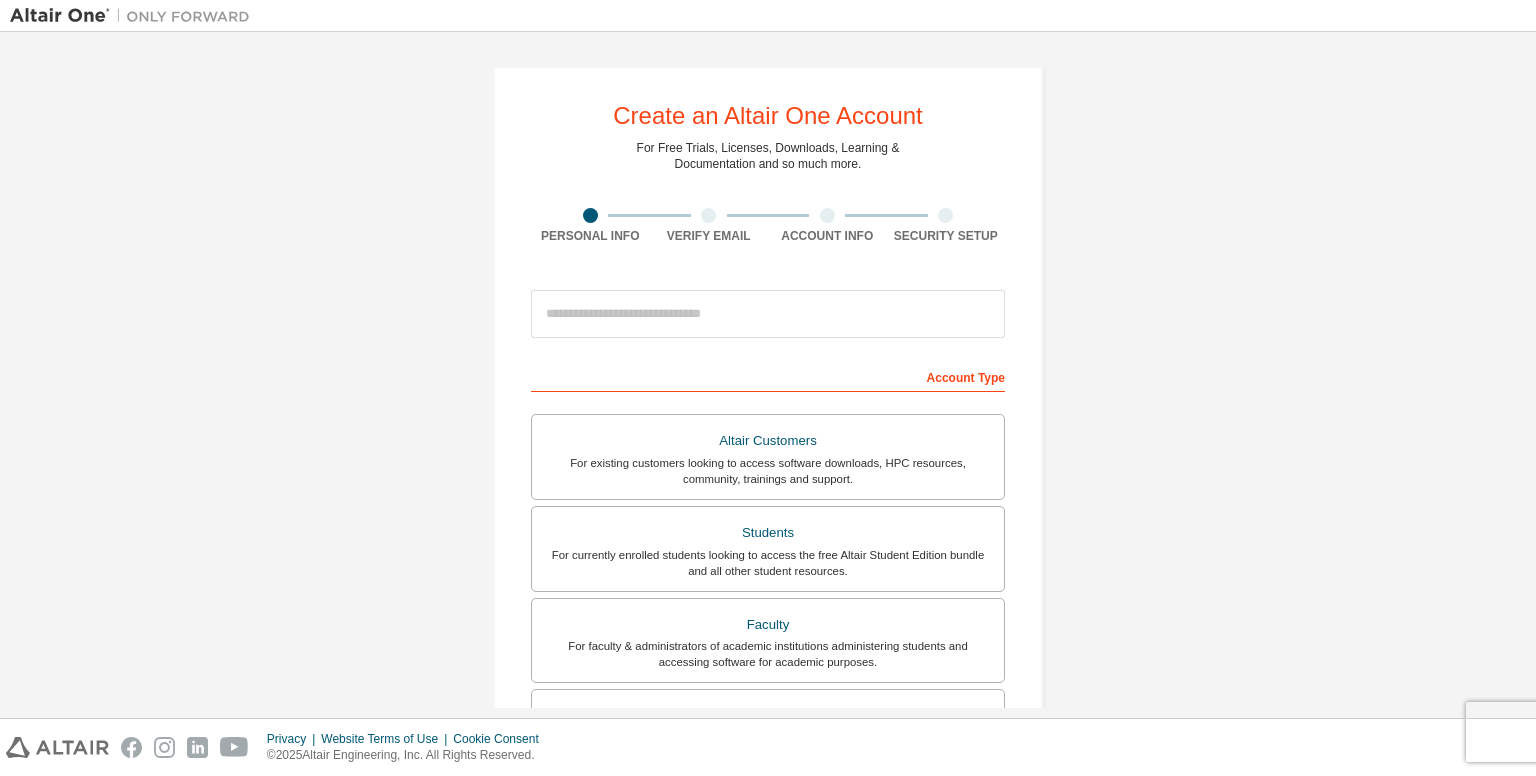 scroll, scrollTop: 0, scrollLeft: 0, axis: both 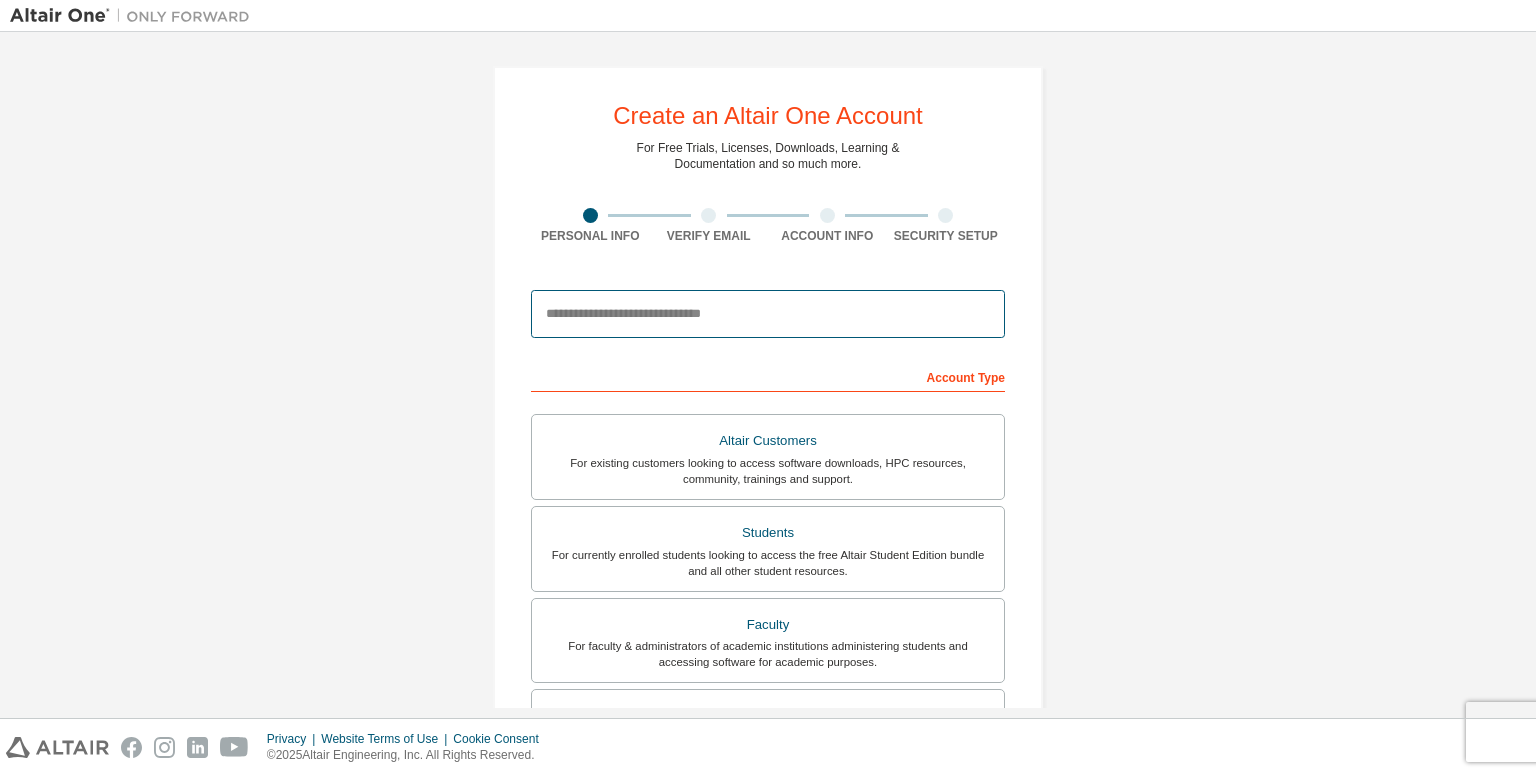 click at bounding box center (768, 314) 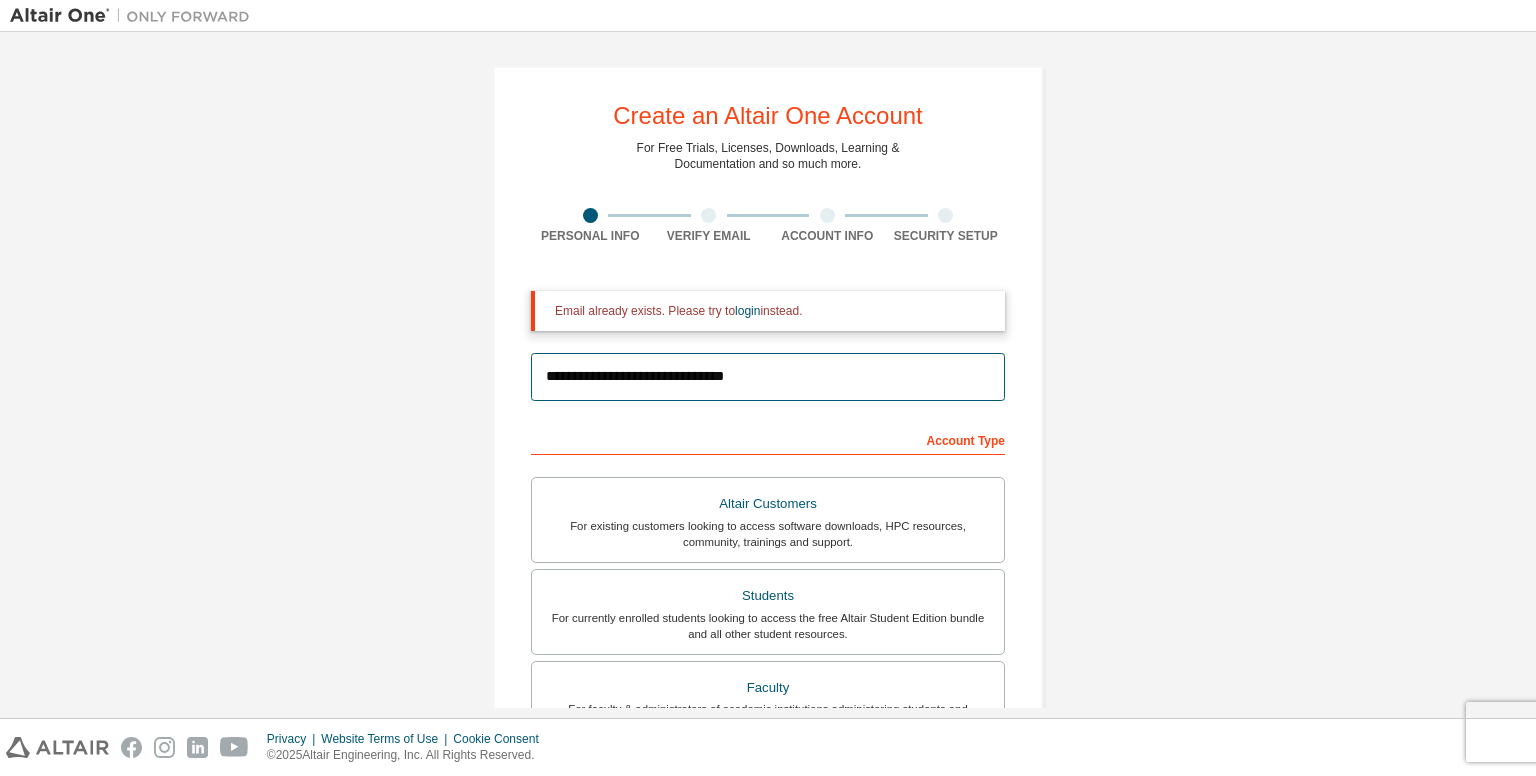 type on "**********" 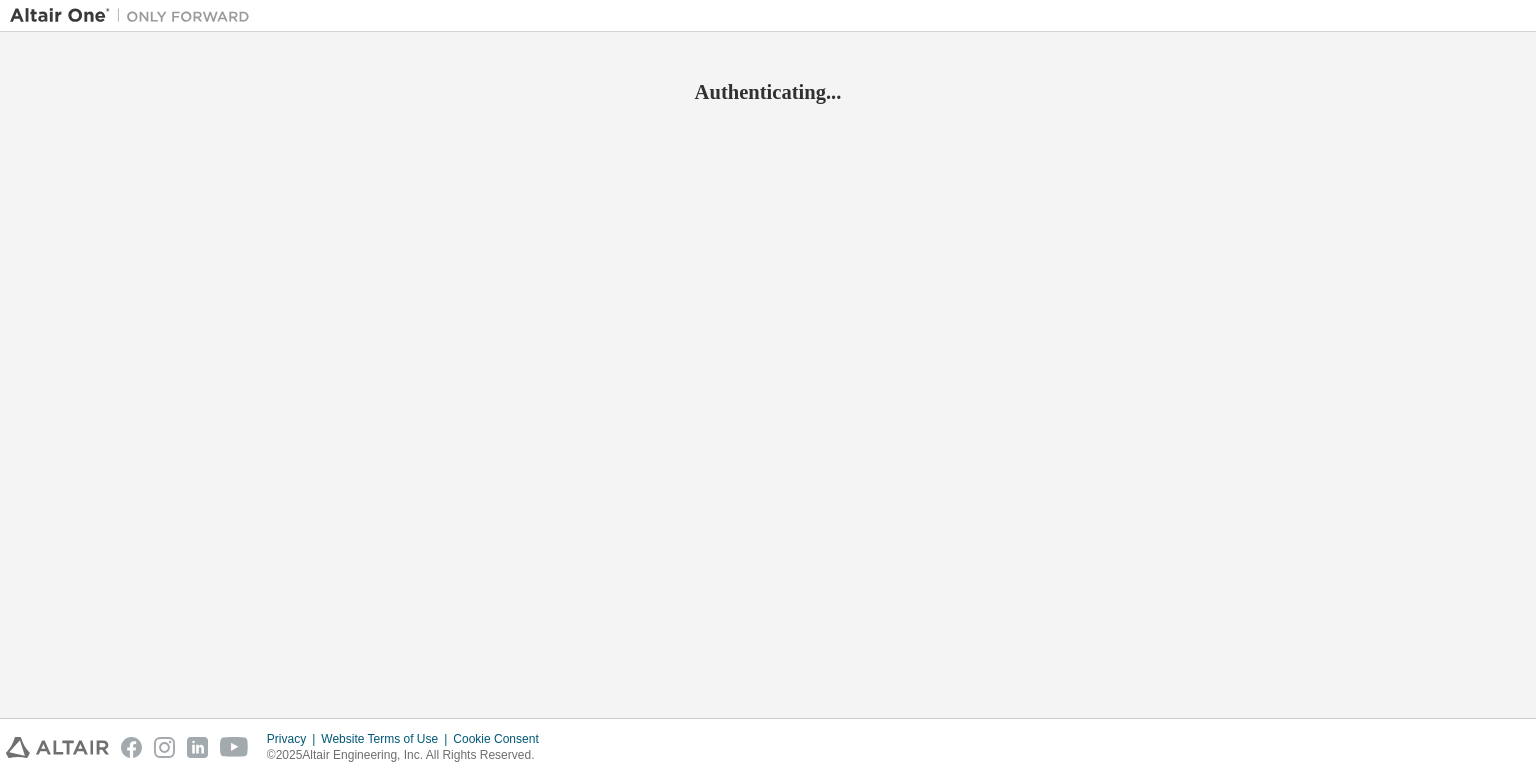 scroll, scrollTop: 0, scrollLeft: 0, axis: both 